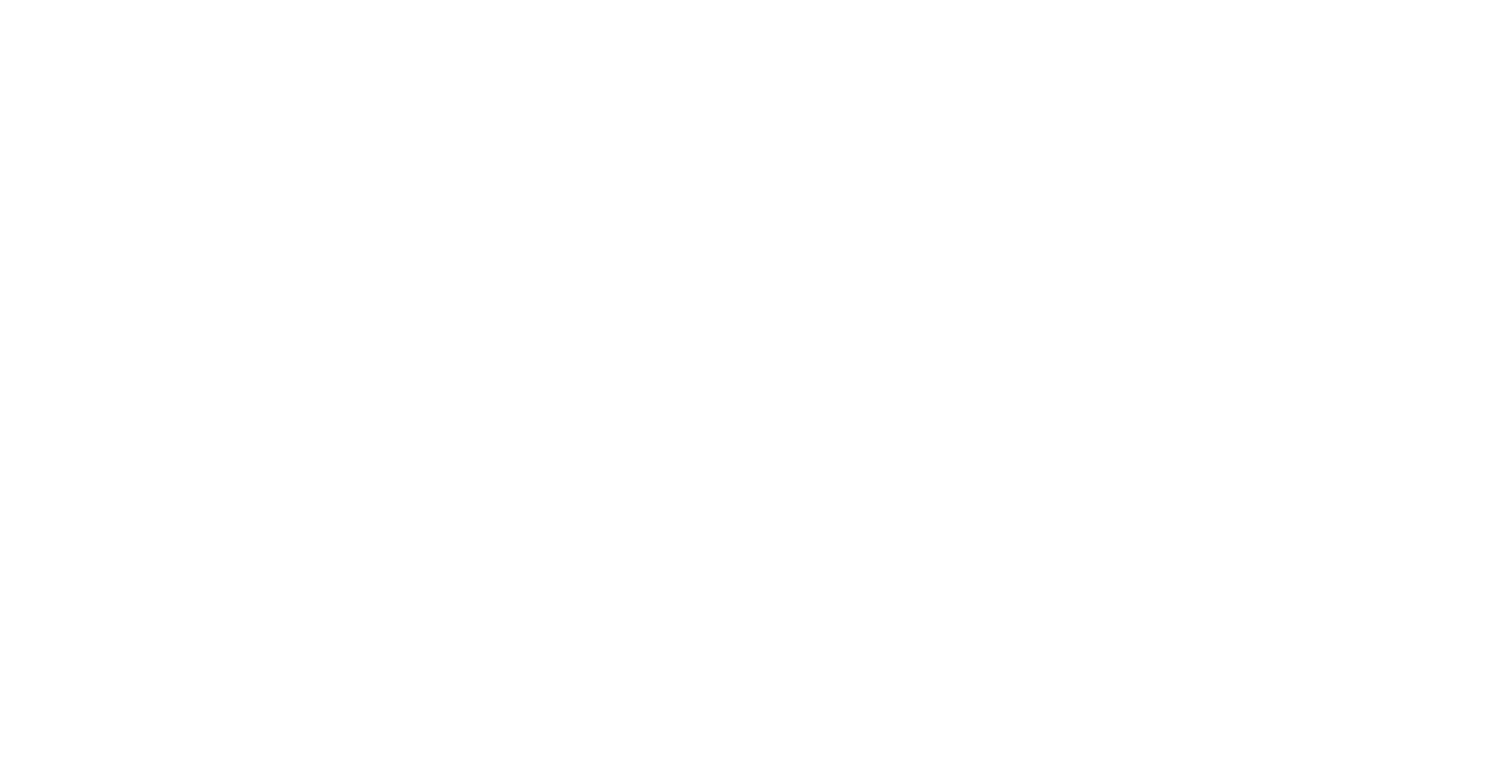 scroll, scrollTop: 0, scrollLeft: 0, axis: both 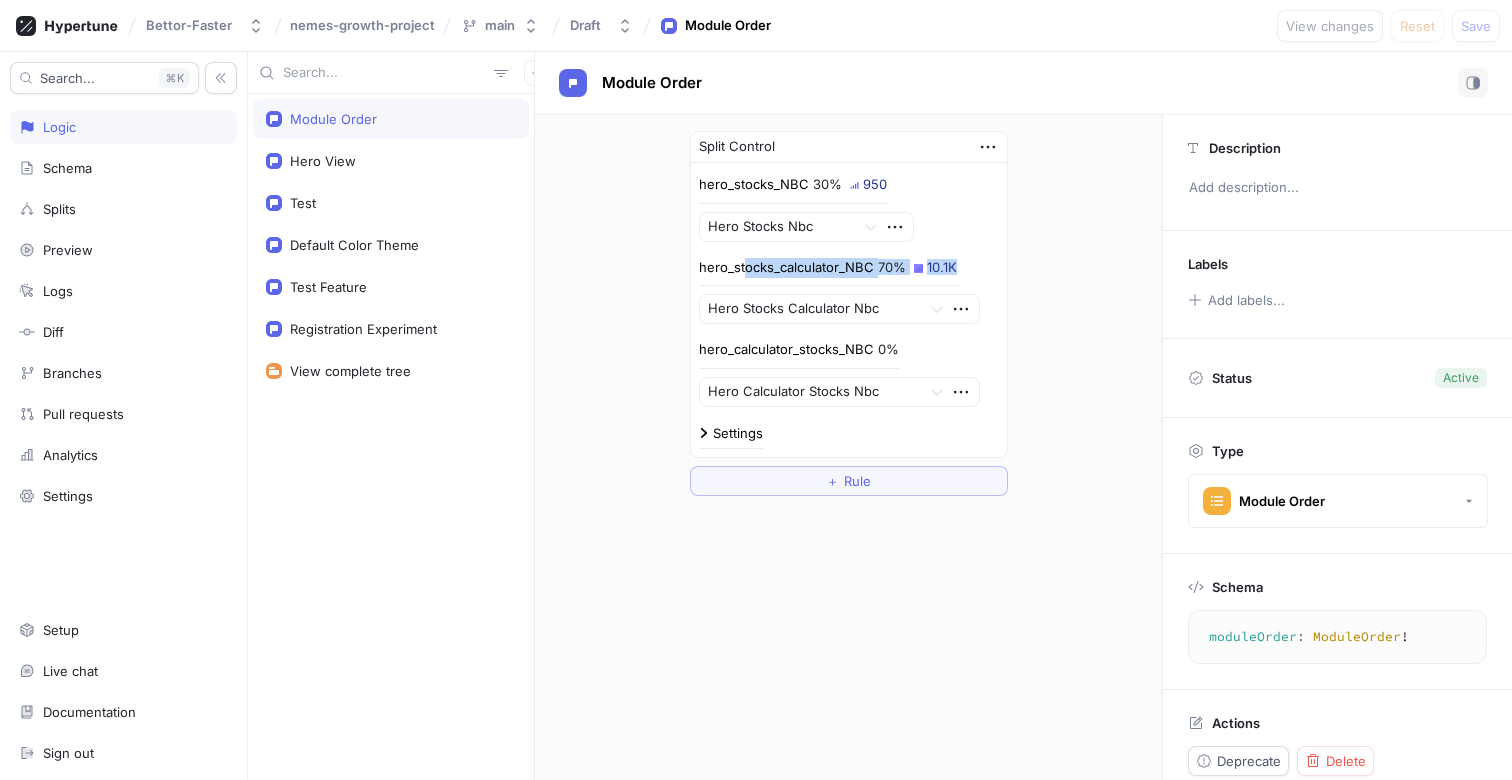 drag, startPoint x: 960, startPoint y: 265, endPoint x: 745, endPoint y: 265, distance: 215 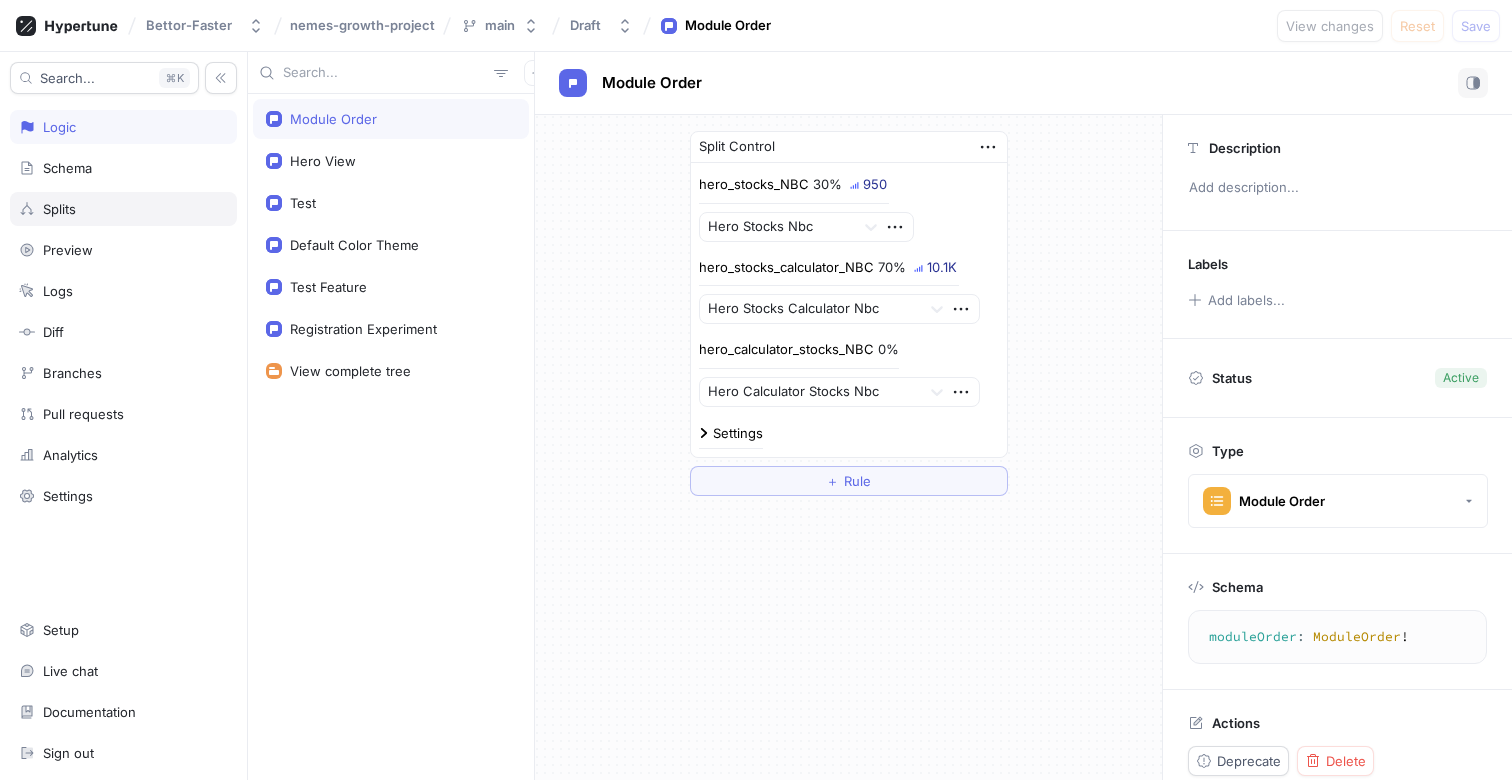 click on "Splits" at bounding box center [123, 209] 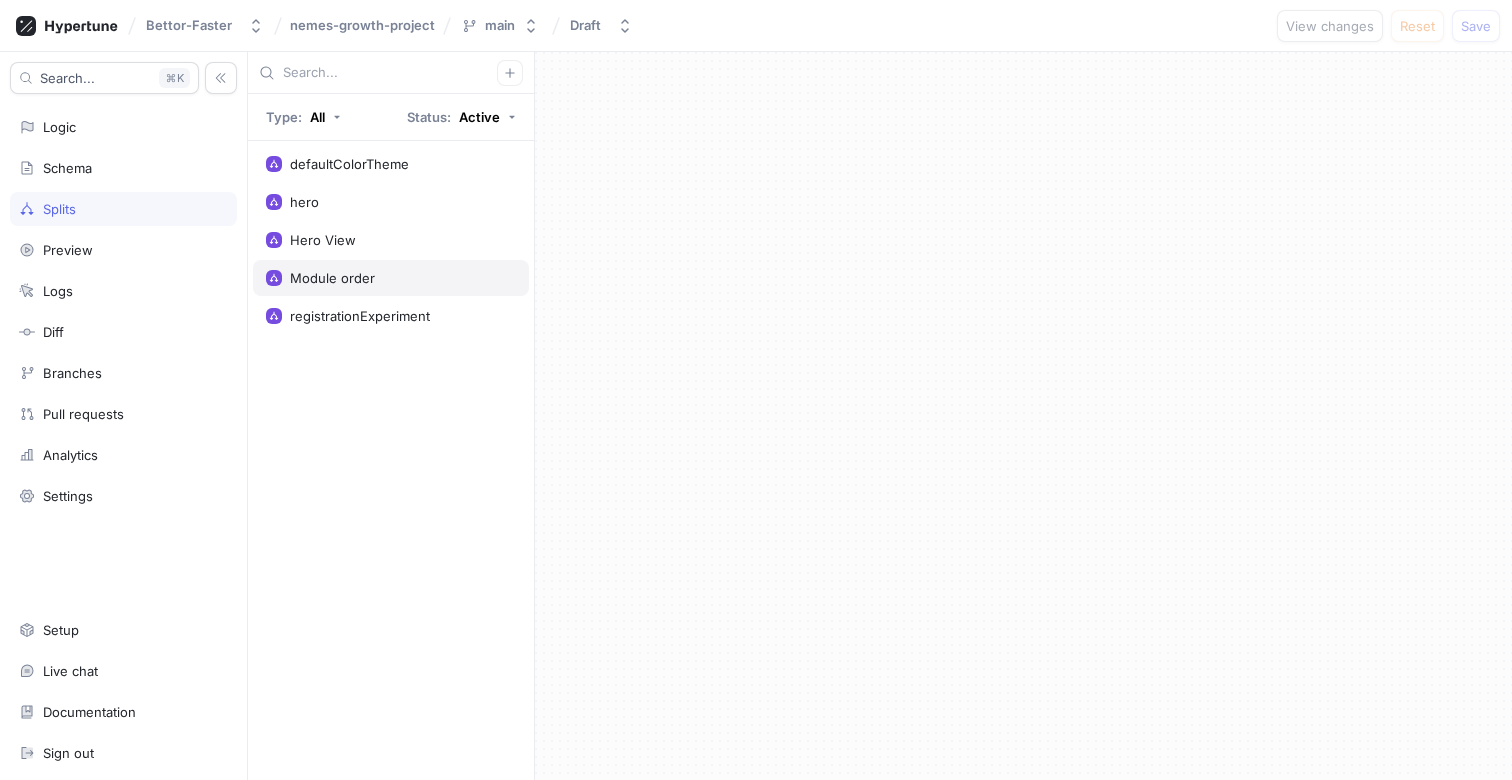 click on "Module order" at bounding box center [332, 278] 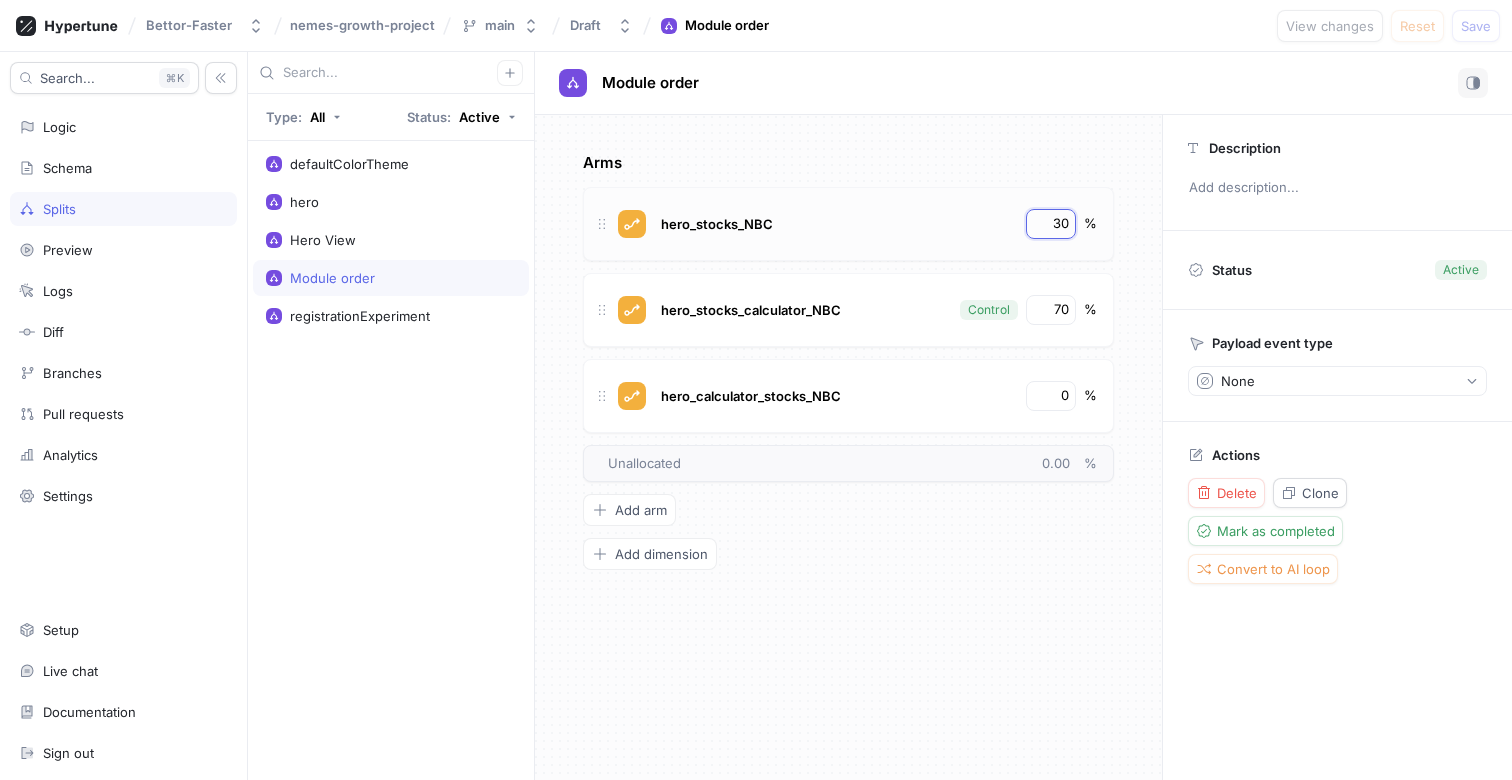 click on "30" at bounding box center [1052, 224] 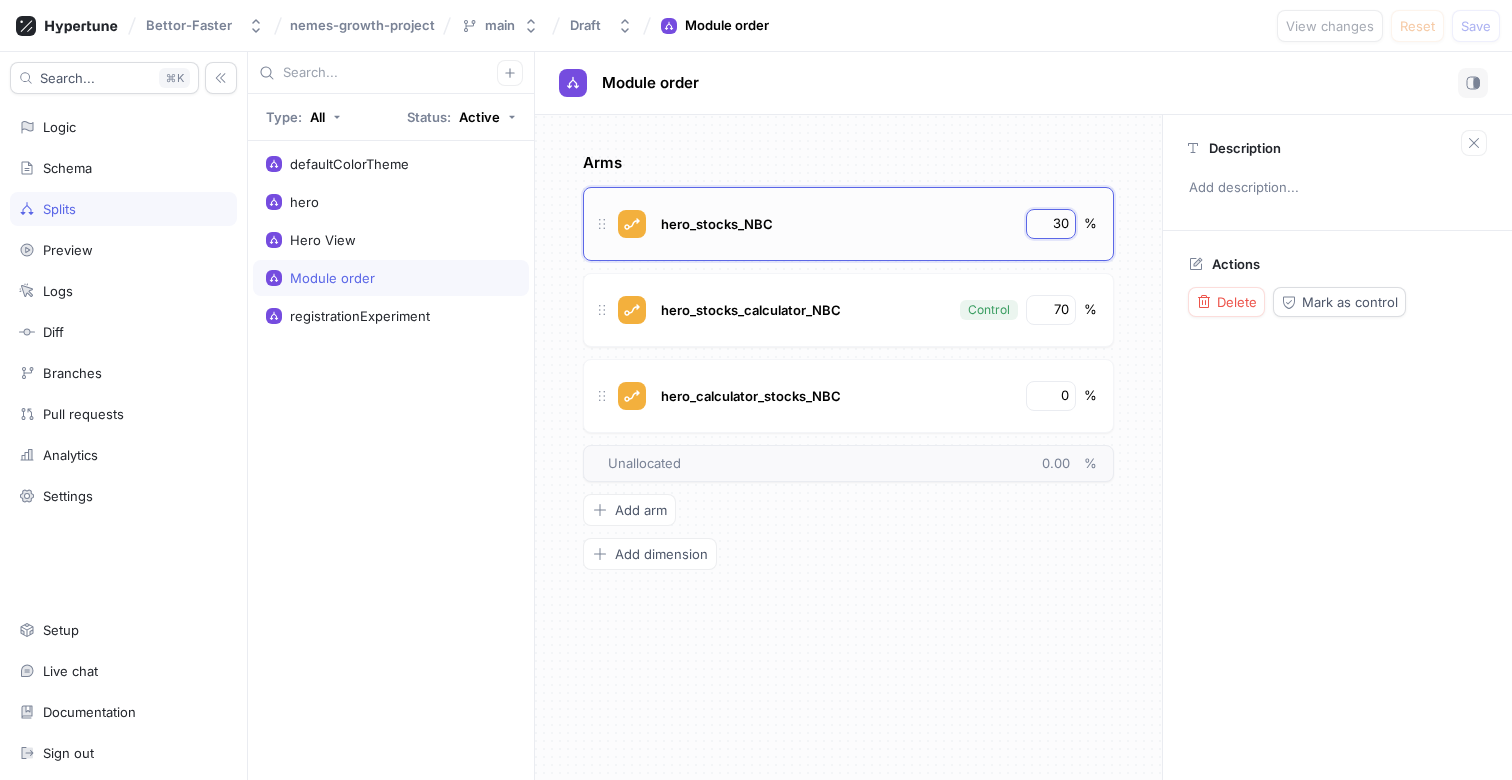 click on "30" at bounding box center (1052, 224) 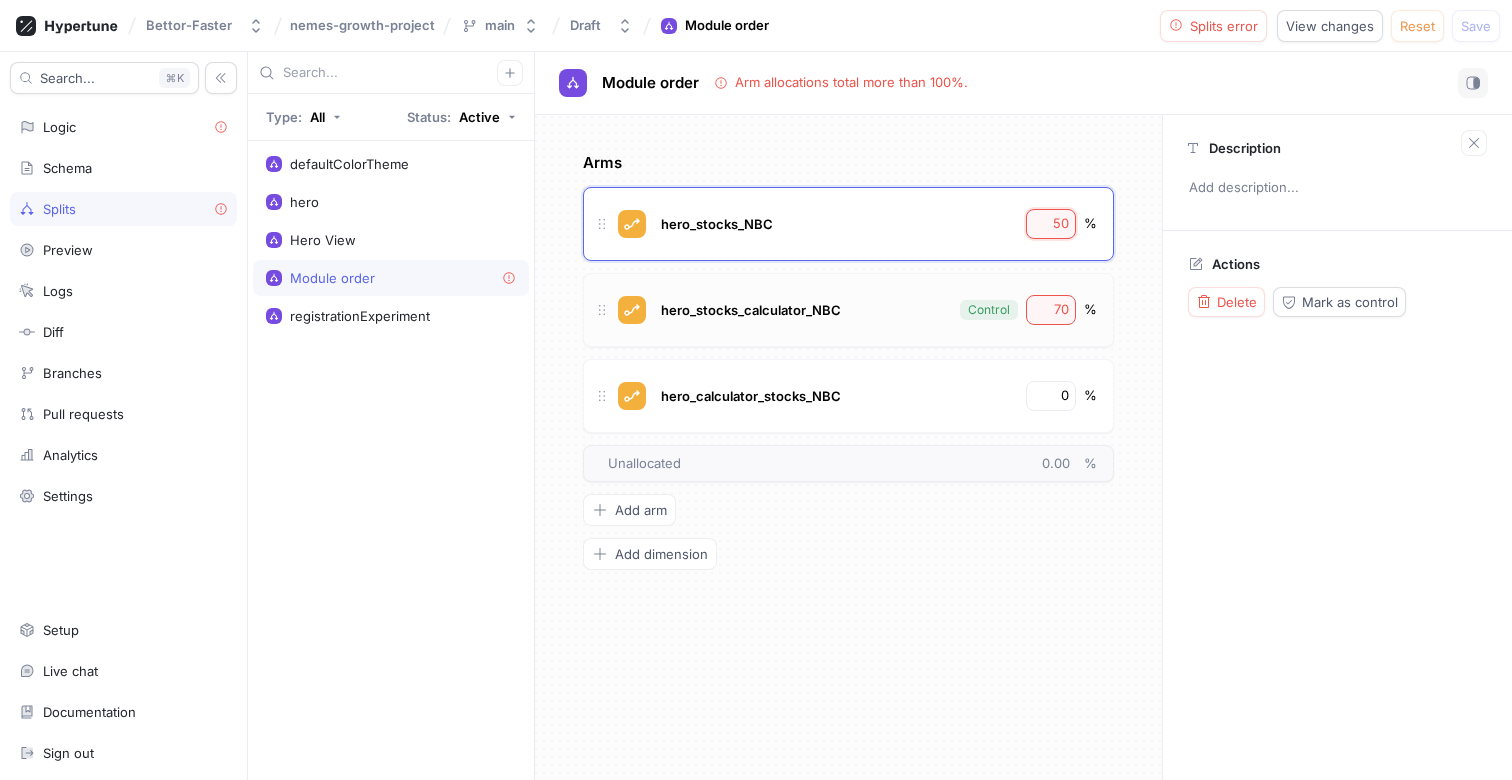 type on "50" 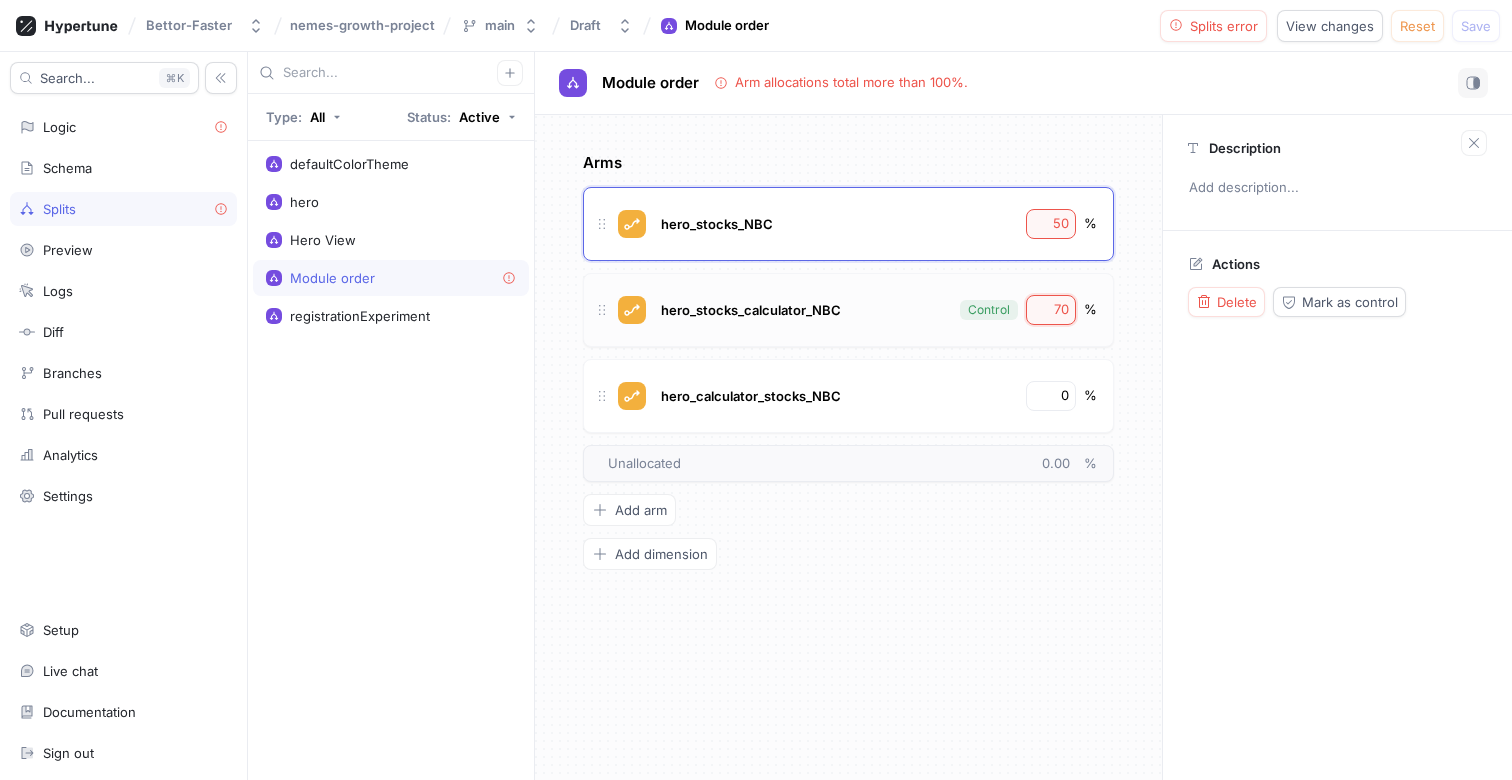click on "70" at bounding box center [1052, 310] 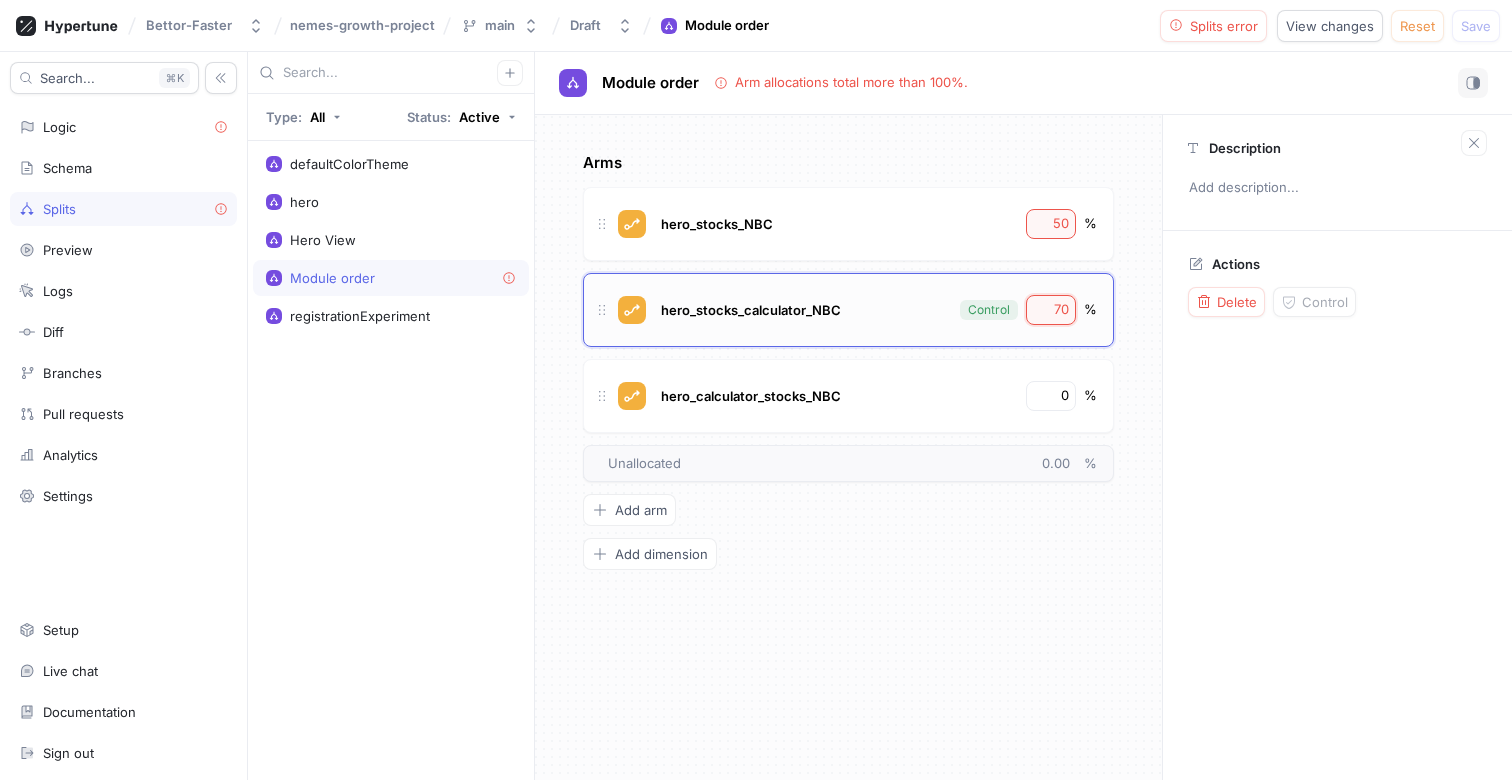 click on "70" at bounding box center [1052, 310] 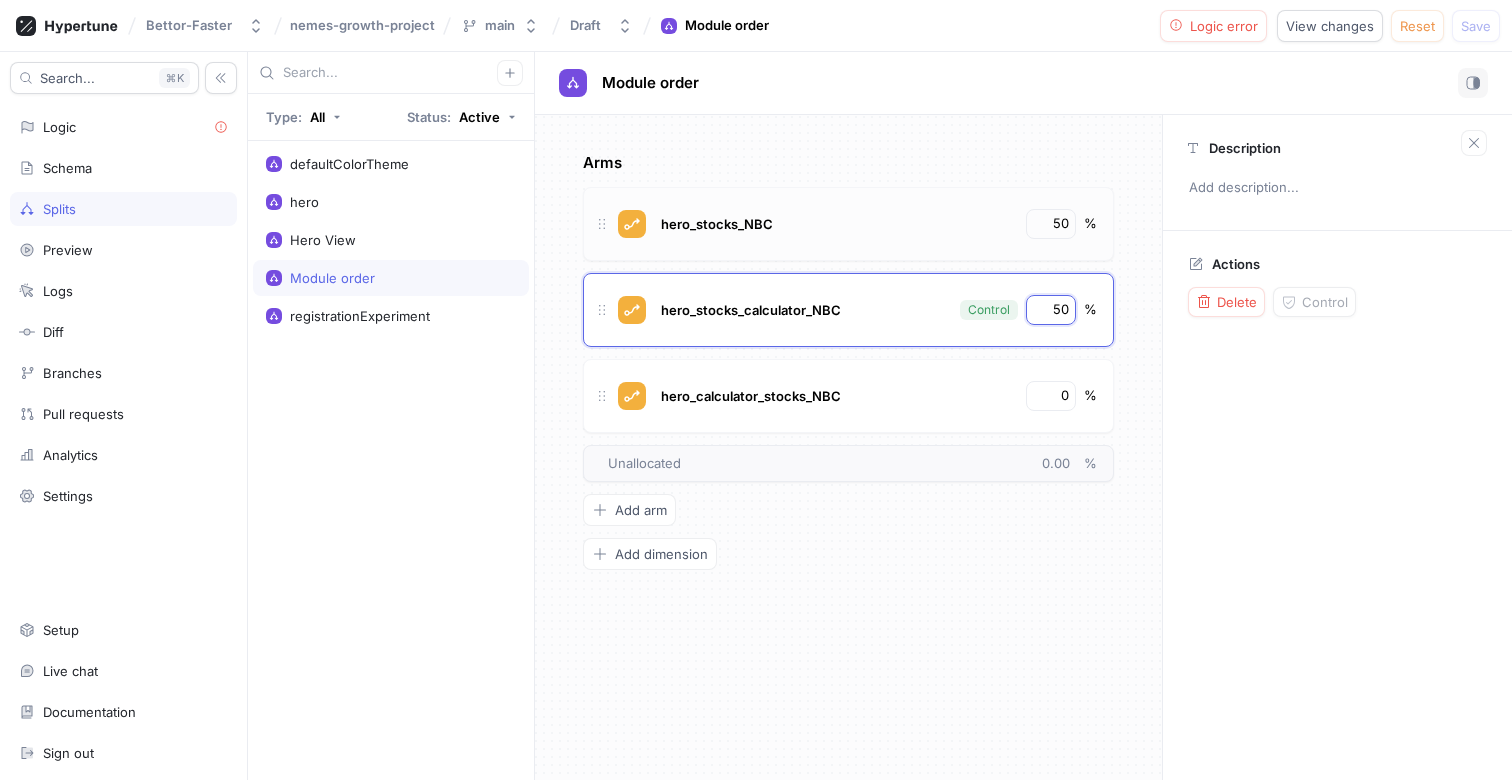 type on "50" 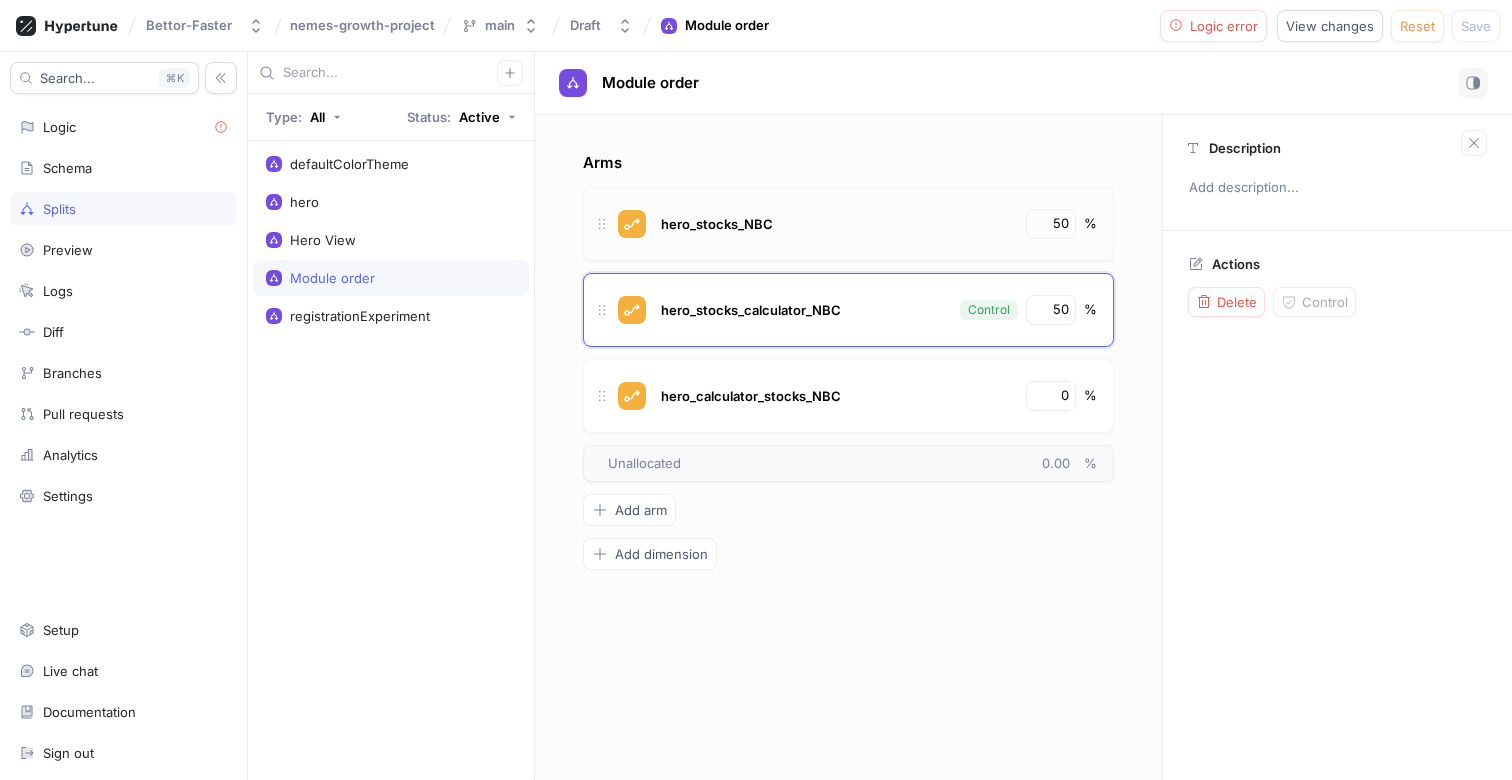 click on "hero_stocks_NBC" at bounding box center [836, 224] 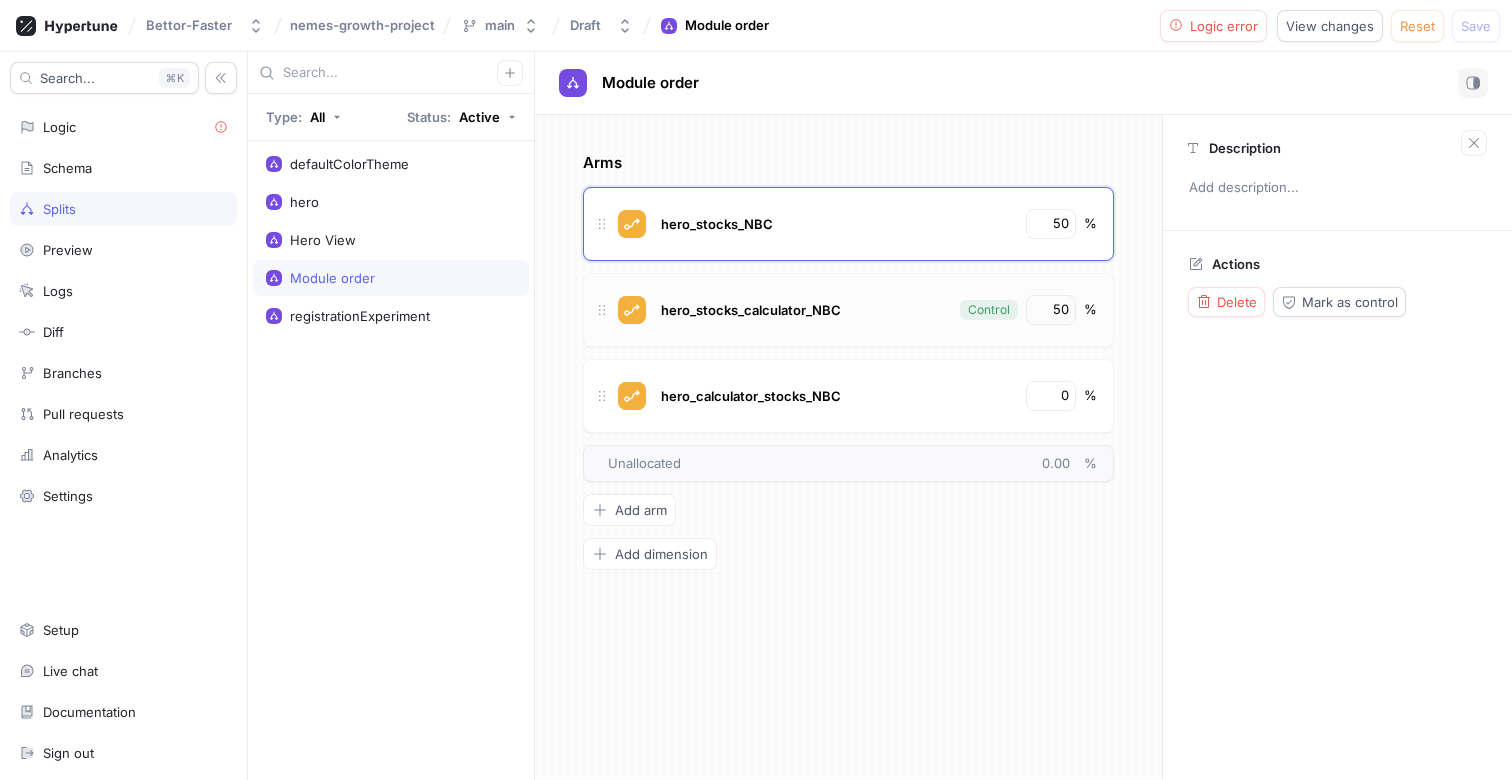 click on "Control" at bounding box center (989, 310) 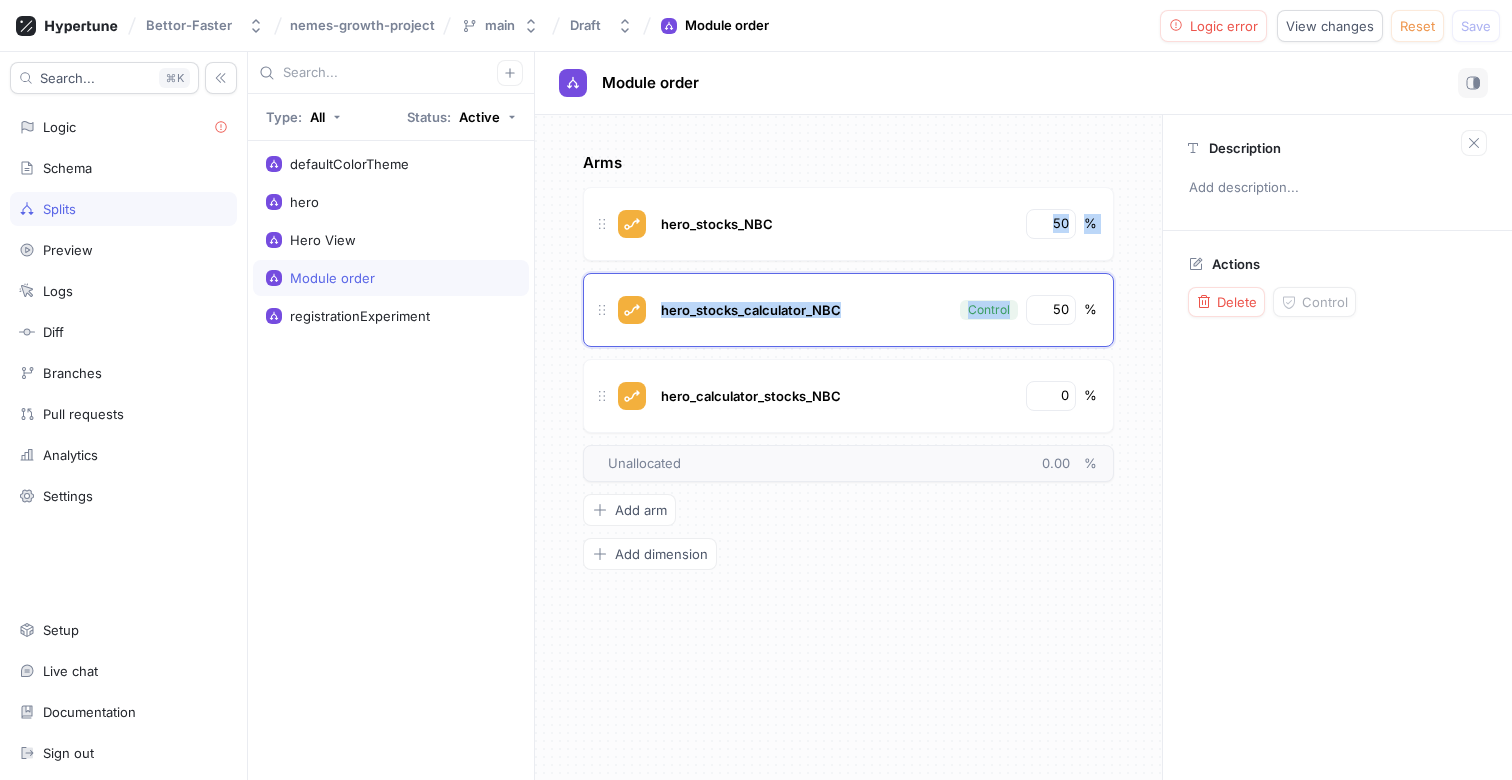 drag, startPoint x: 979, startPoint y: 307, endPoint x: 979, endPoint y: 262, distance: 45 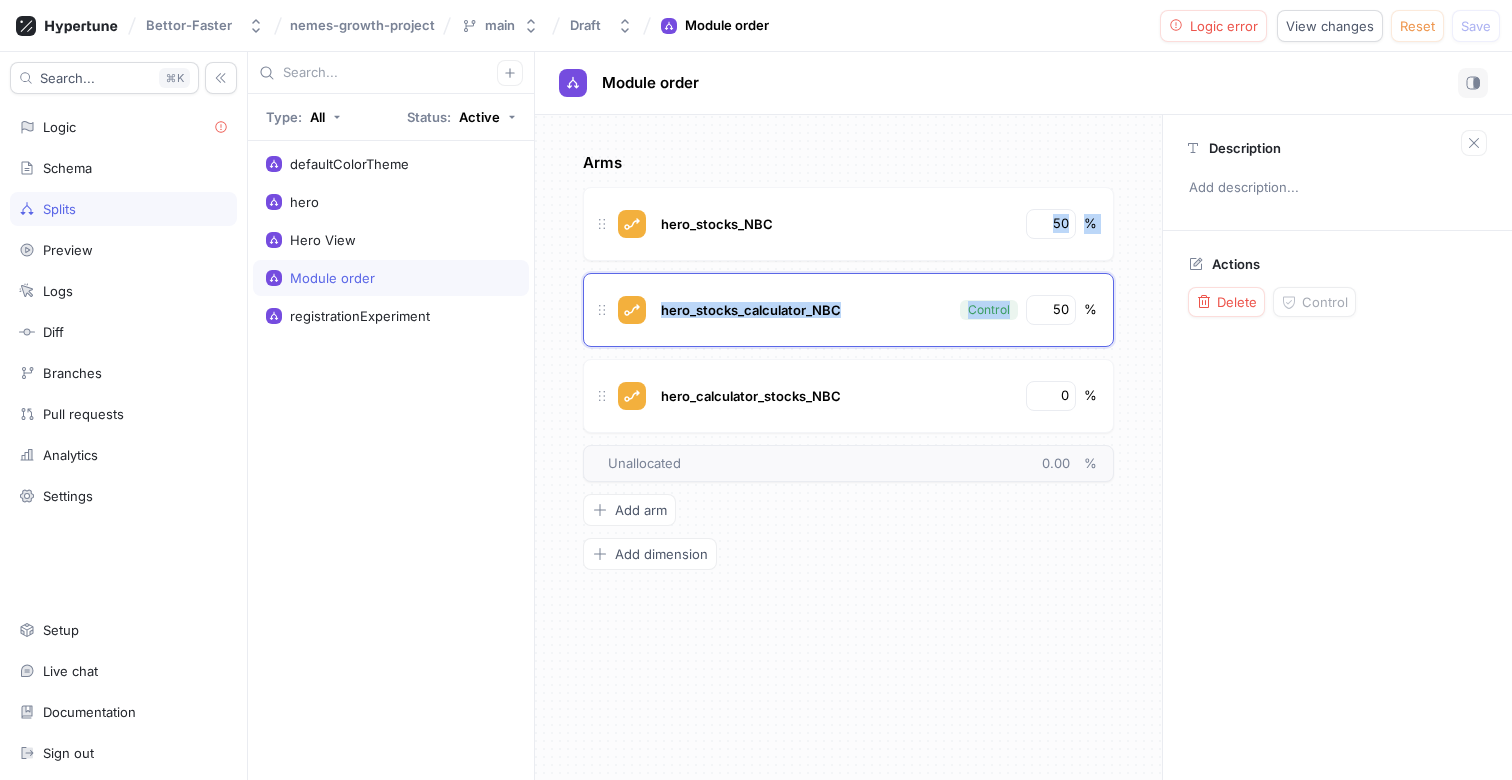 click on "hero_stocks_NBC 50 % hero_stocks_calculator_NBC Control 50 % hero_calculator_stocks_NBC 0 %
To pick up a draggable item, press the space bar.
While dragging, use the arrow keys to move the item.
Press space again to drop the item in its new position, or press escape to cancel.
Unallocated  0.00 %" at bounding box center [848, 335] 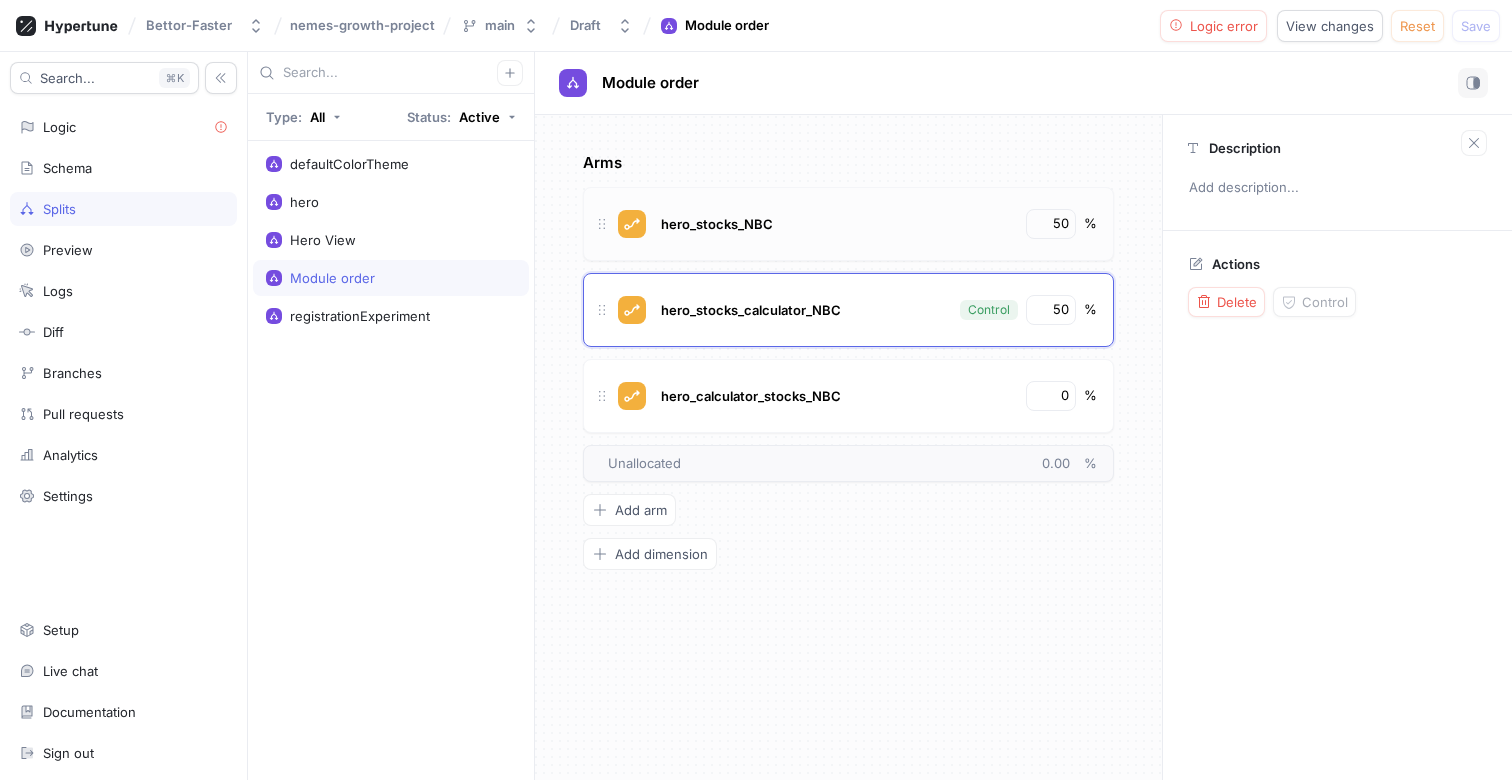 click on "hero_stocks_NBC" at bounding box center [836, 224] 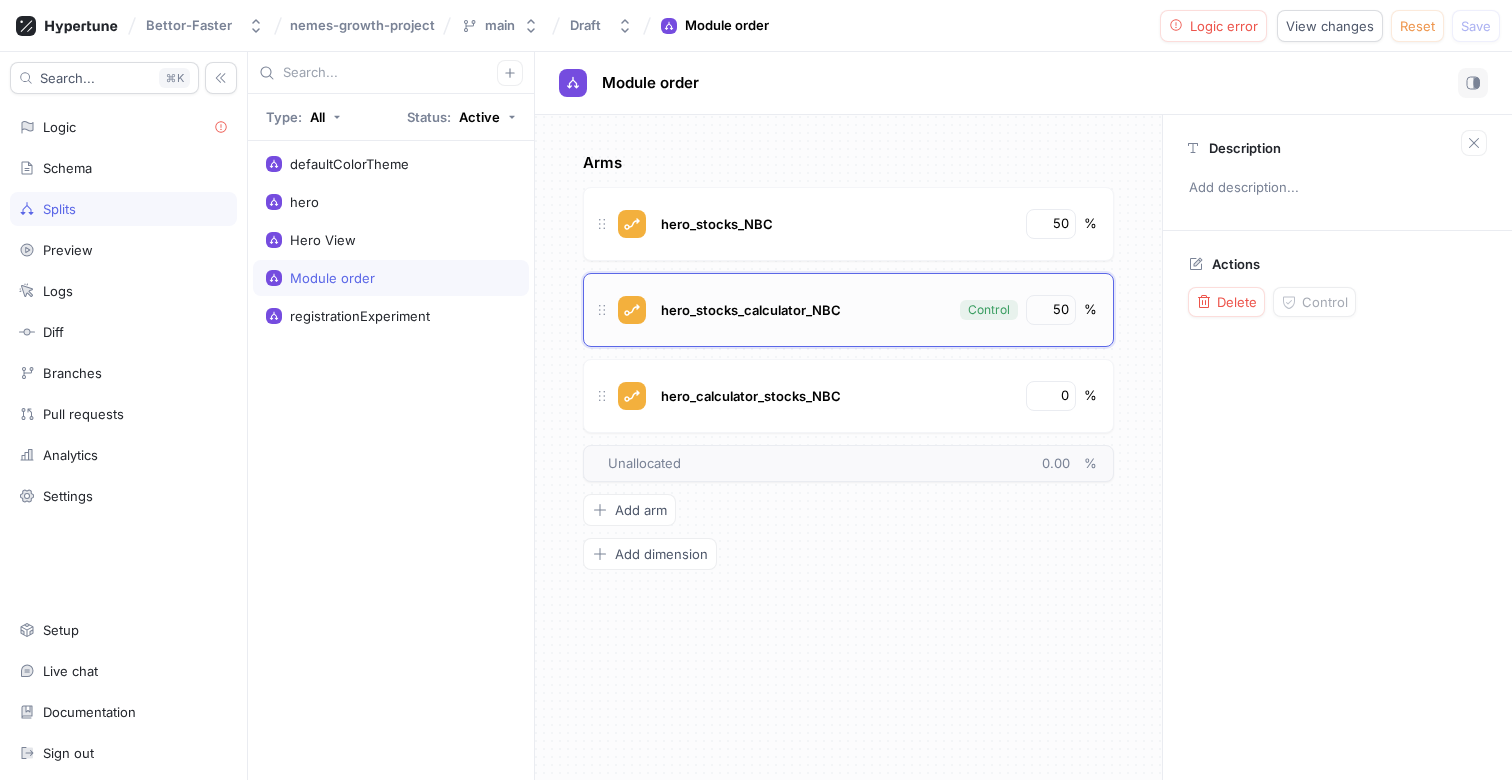 click on "hero_stocks_calculator_NBC" at bounding box center (803, 310) 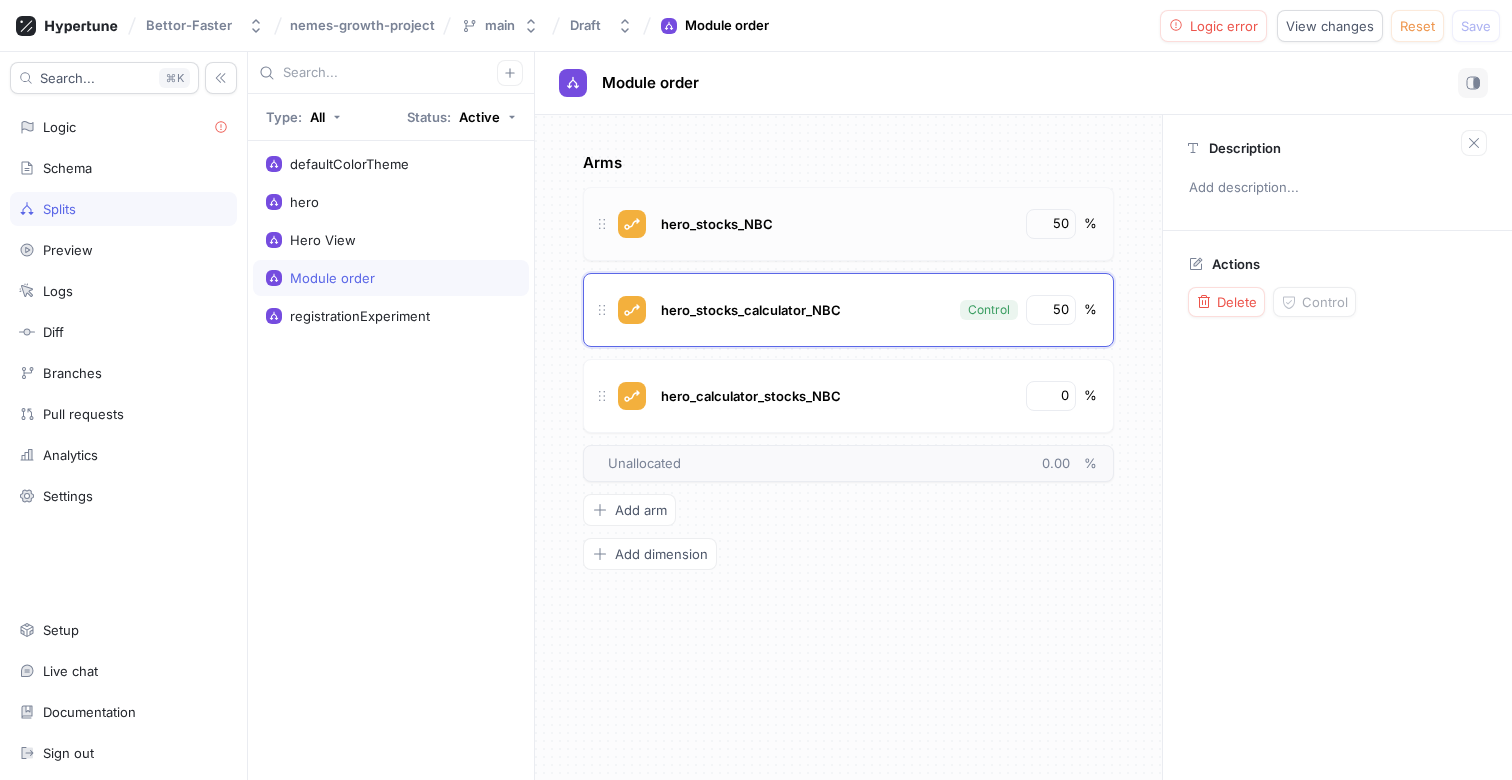 click on "hero_stocks_NBC" at bounding box center [836, 224] 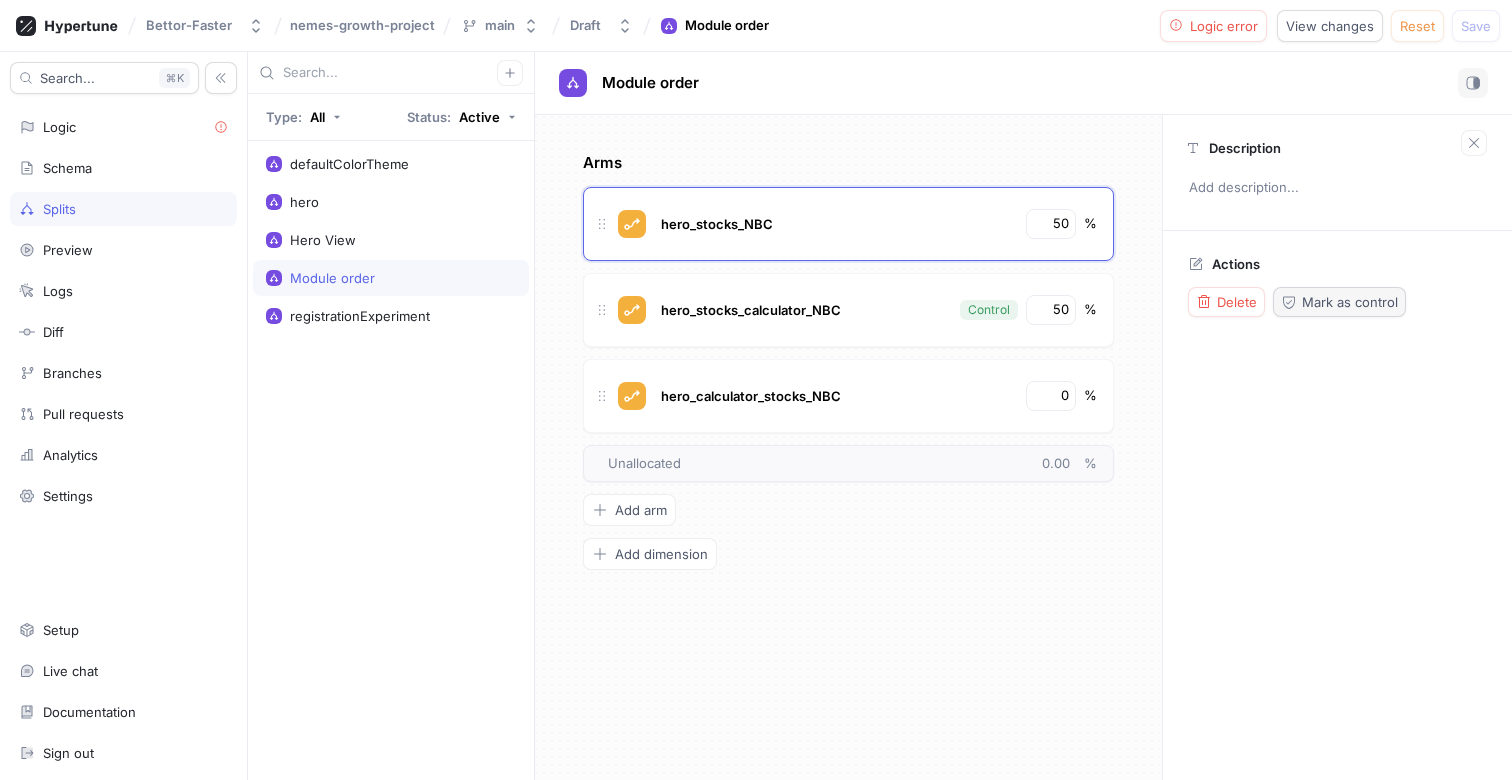 click on "Mark as control" at bounding box center [1350, 302] 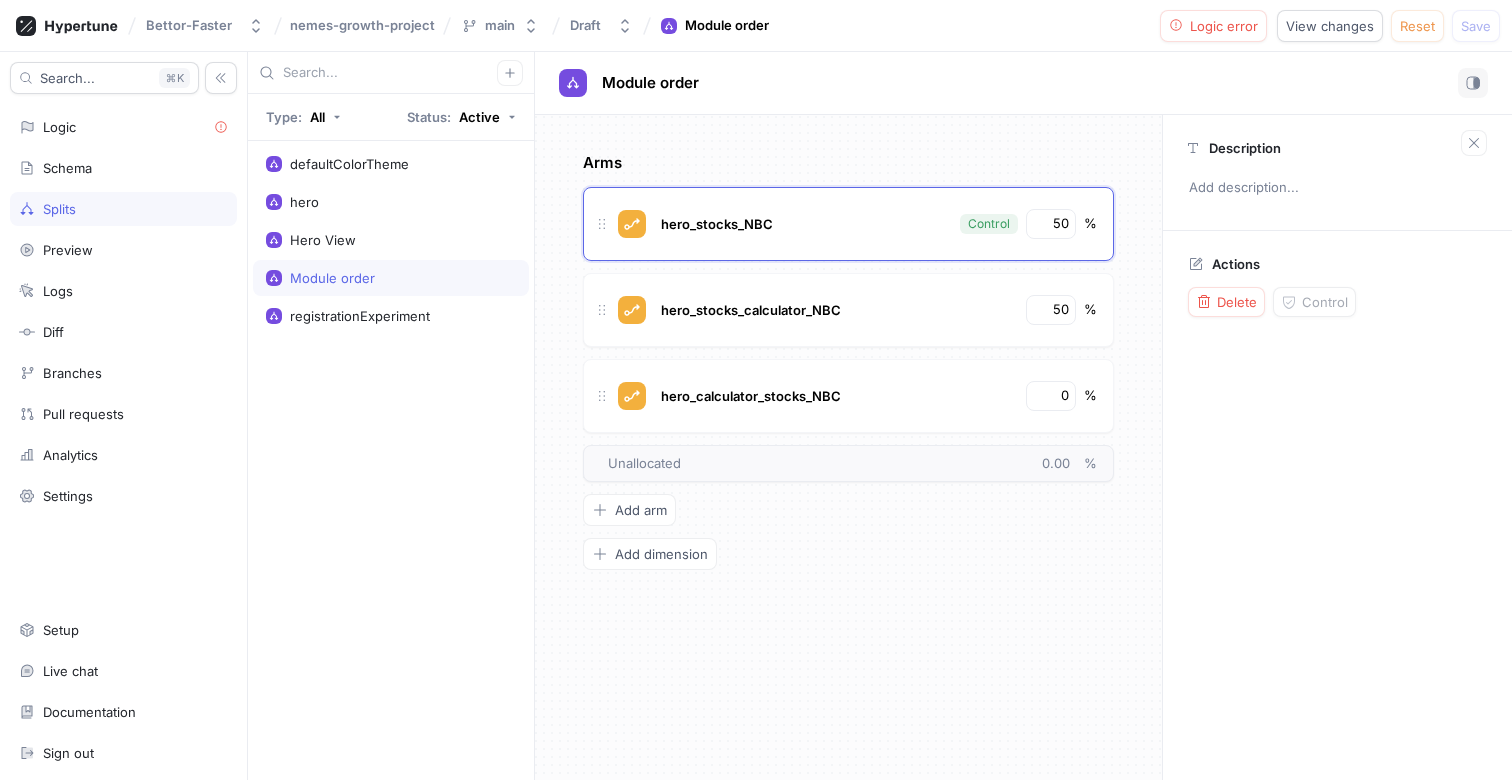 click on "Arms hero_stocks_NBC Control 50 % hero_stocks_calculator_NBC 50 % hero_calculator_stocks_NBC 0 %
To pick up a draggable item, press the space bar.
While dragging, use the arrow keys to move the item.
Press space again to drop the item in its new position, or press escape to cancel.
Unallocated  0.00 % Add arm Add dimension" at bounding box center [848, 447] 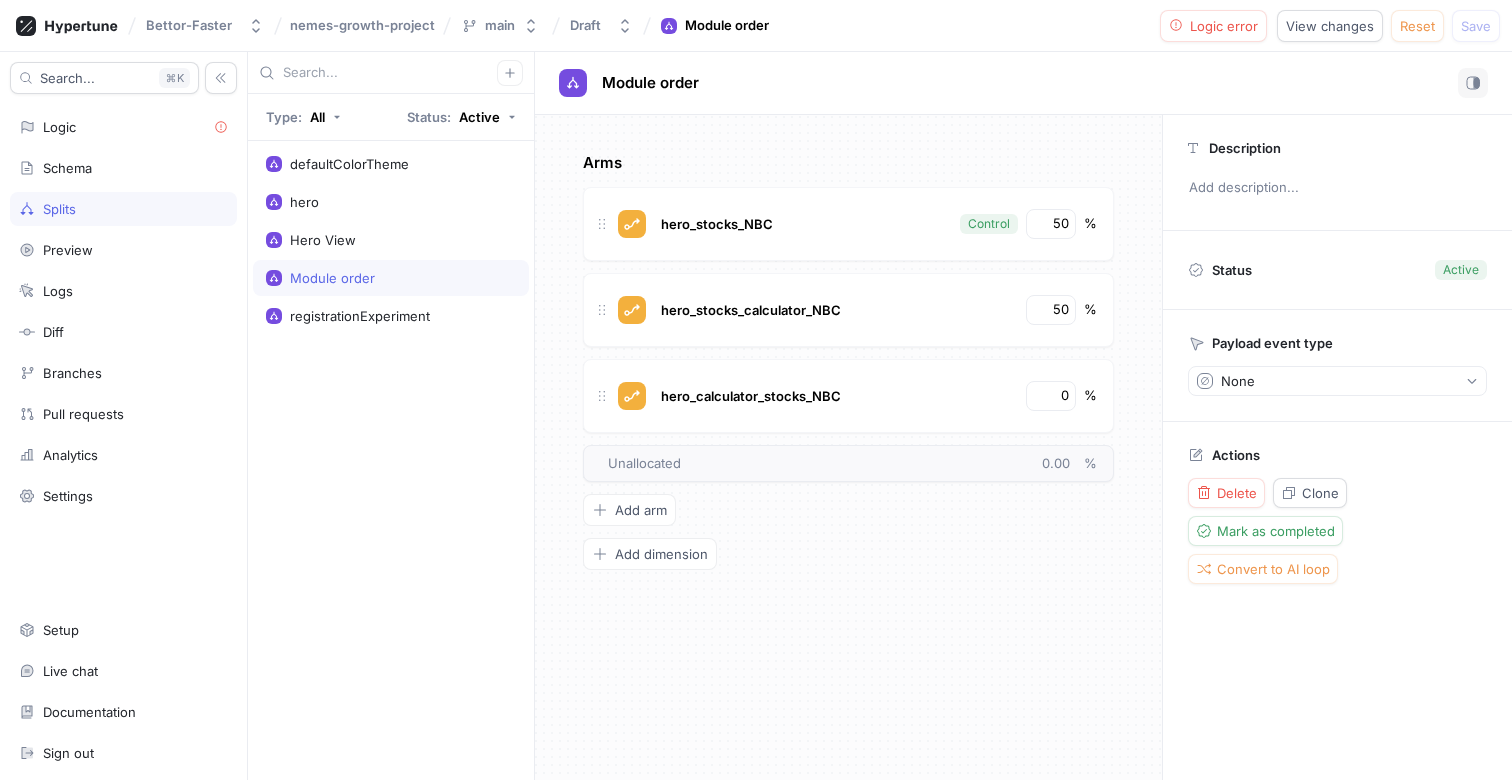 click on "Module order No errors." at bounding box center [1023, 83] 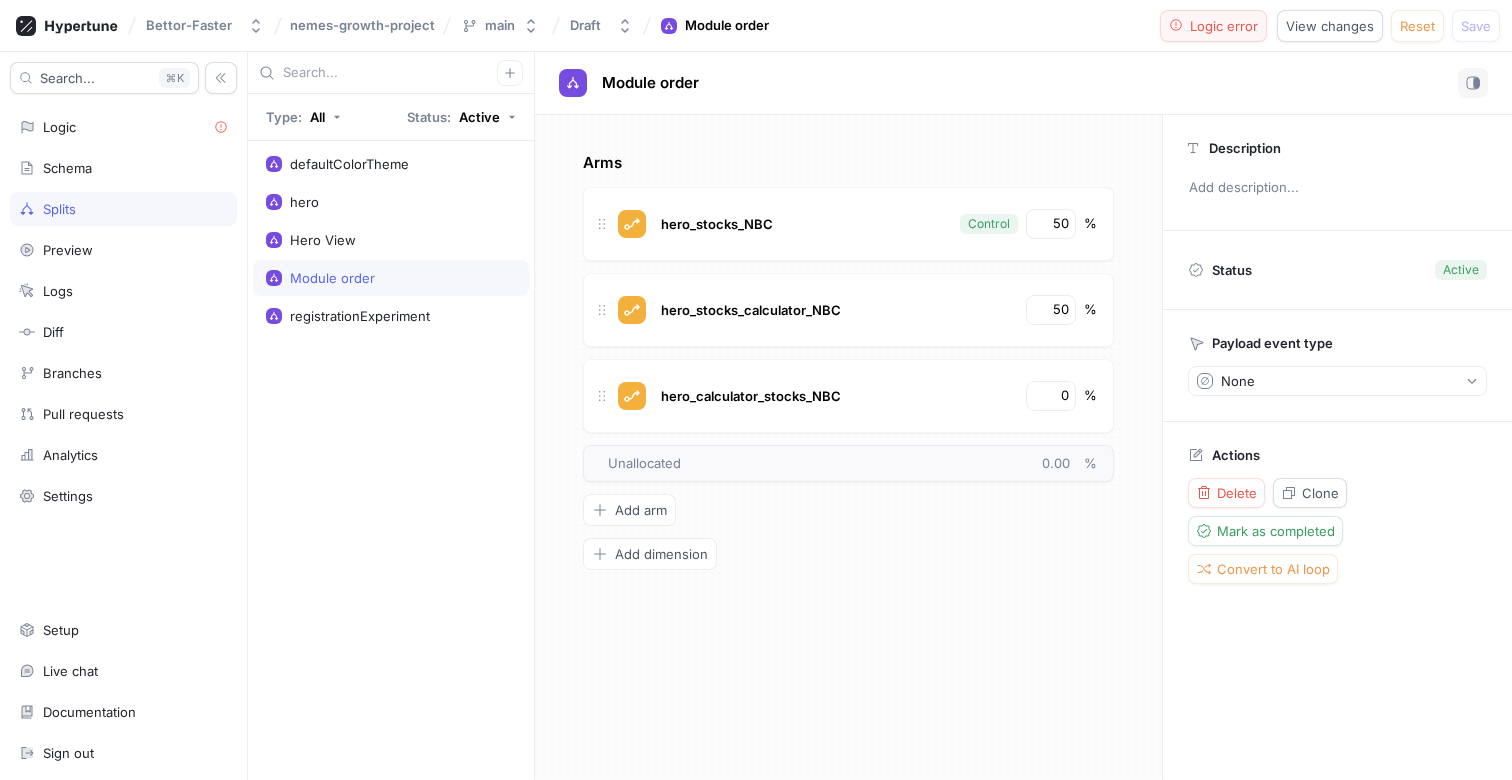 click on "Logic error" at bounding box center [1224, 26] 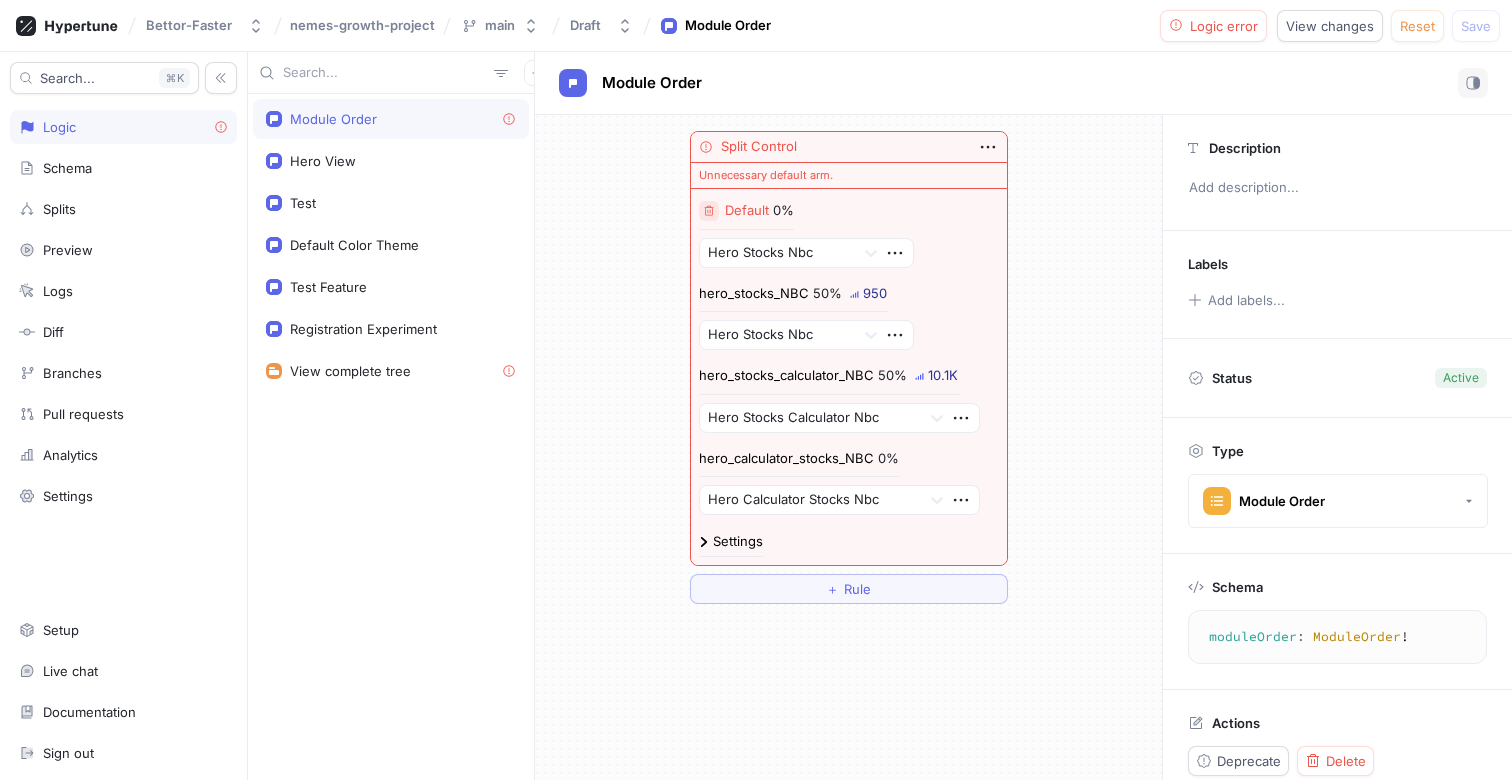 click 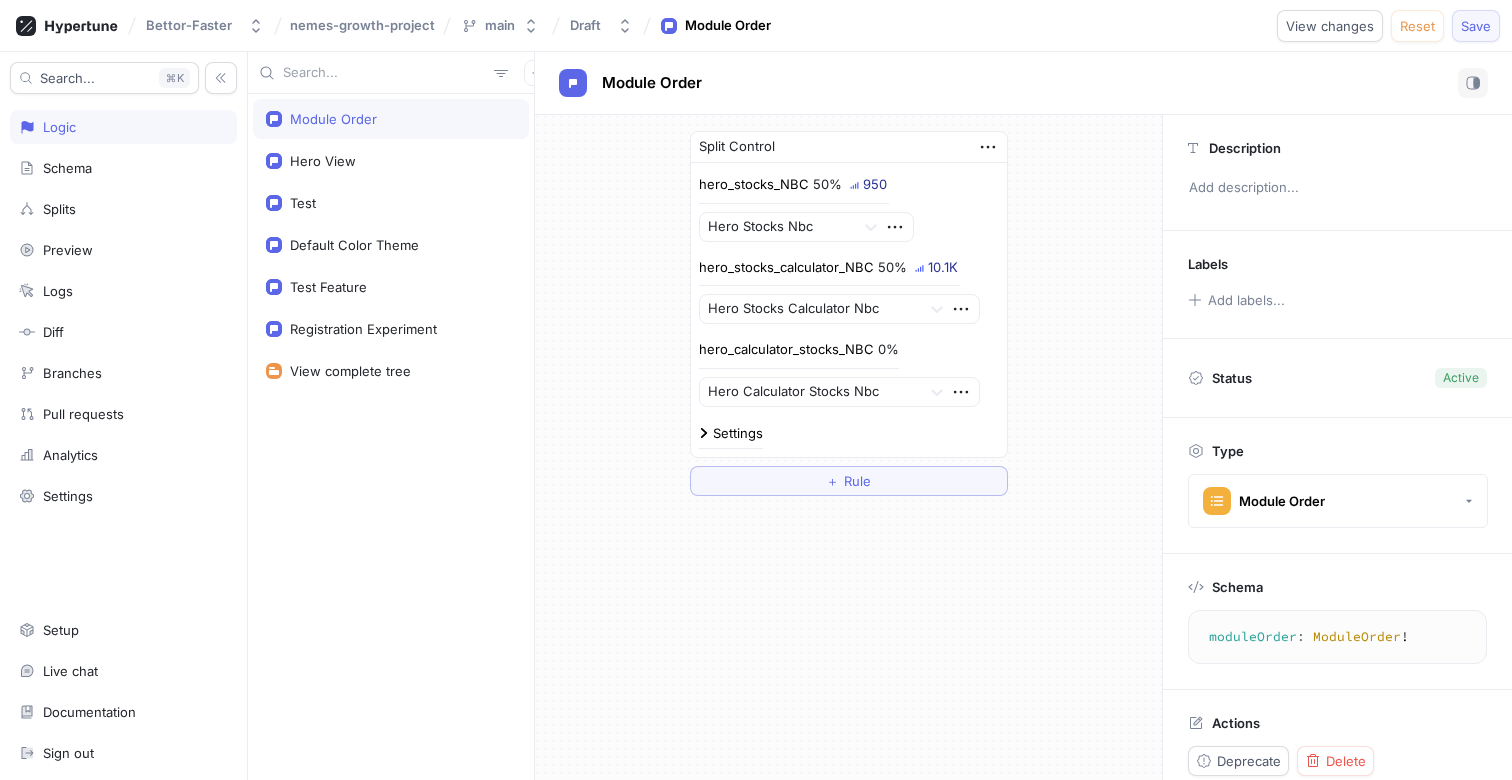 click on "Save" at bounding box center (1476, 26) 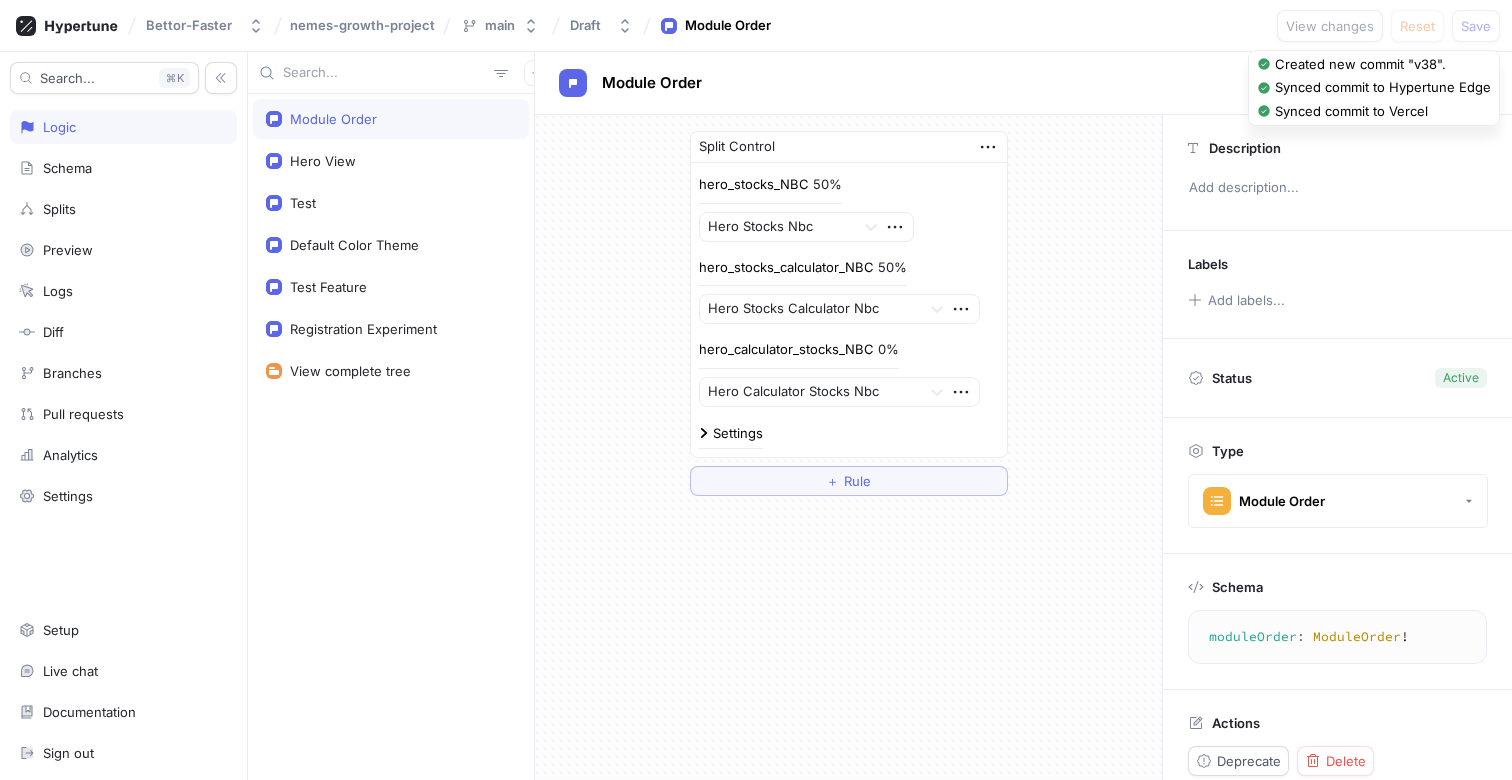 click on "Description Add description..." at bounding box center (1337, 172) 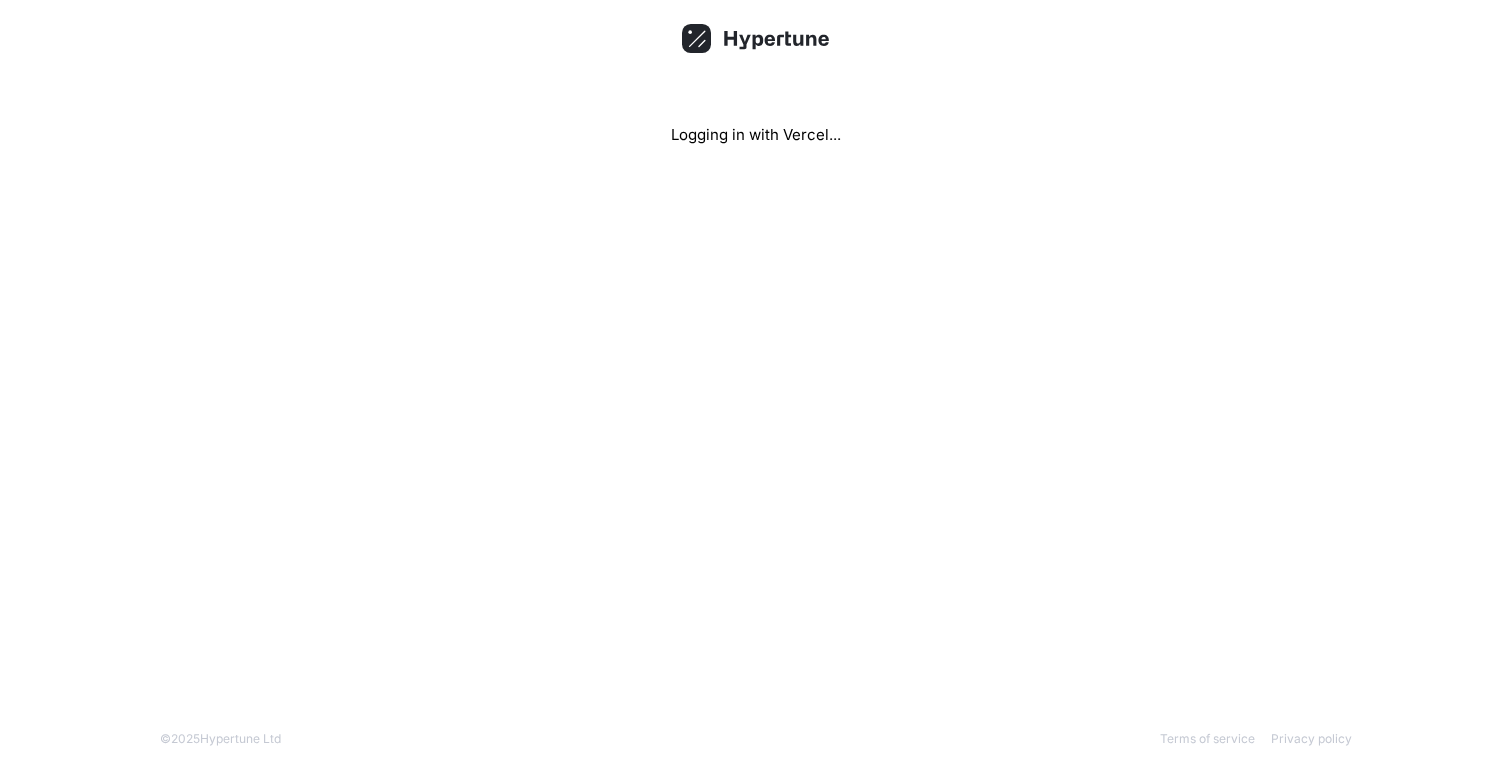 scroll, scrollTop: 0, scrollLeft: 0, axis: both 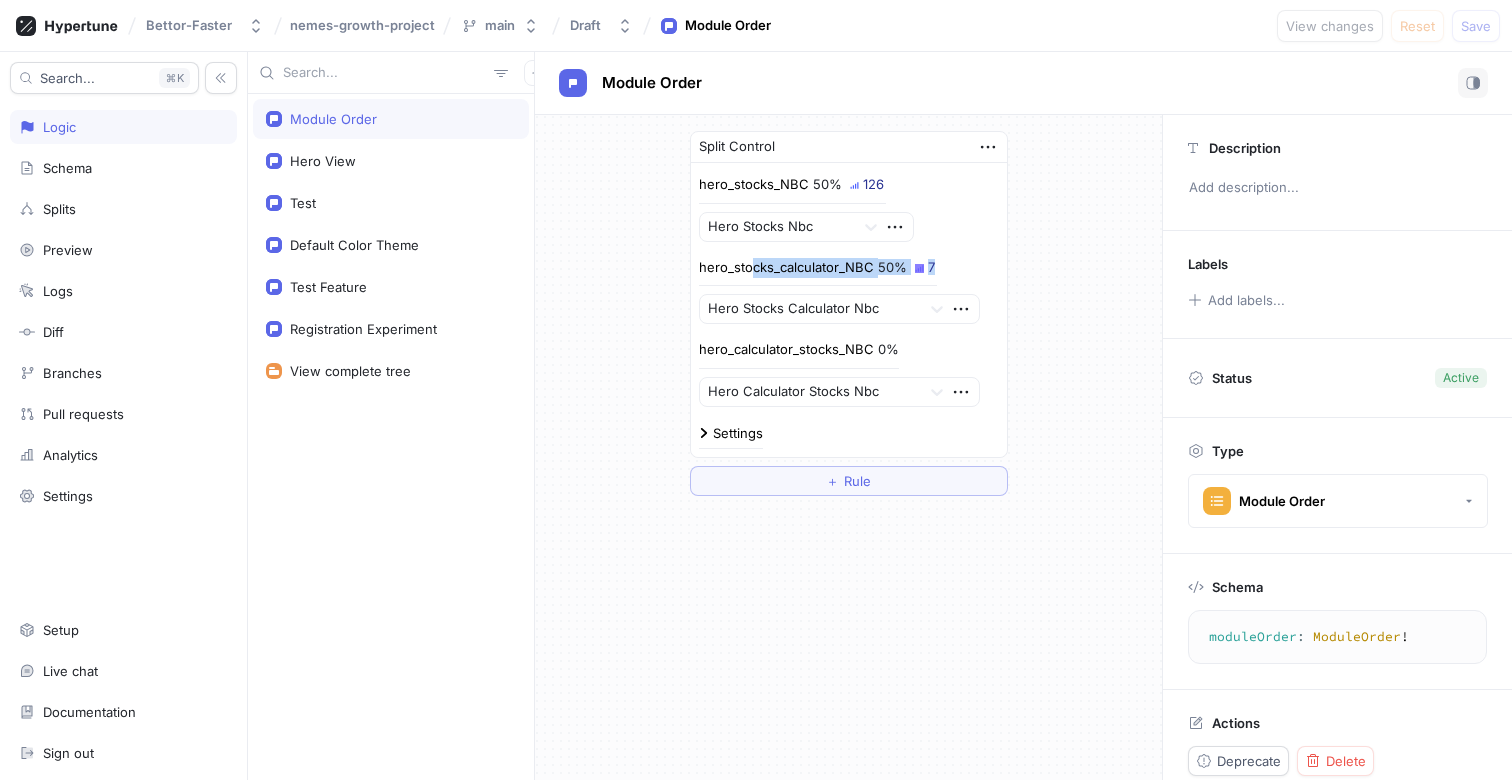 drag, startPoint x: 945, startPoint y: 262, endPoint x: 748, endPoint y: 264, distance: 197.01015 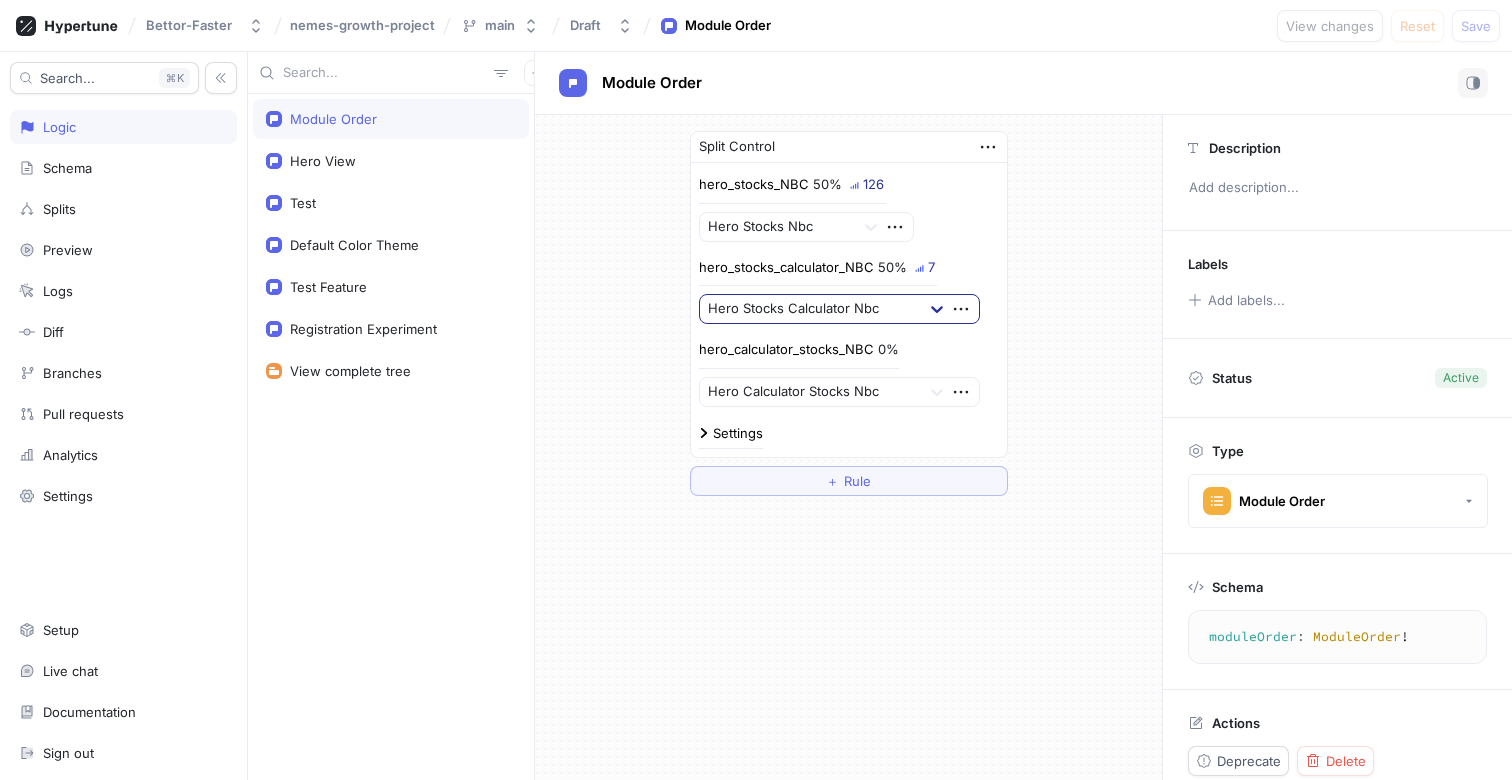 click at bounding box center (937, 309) 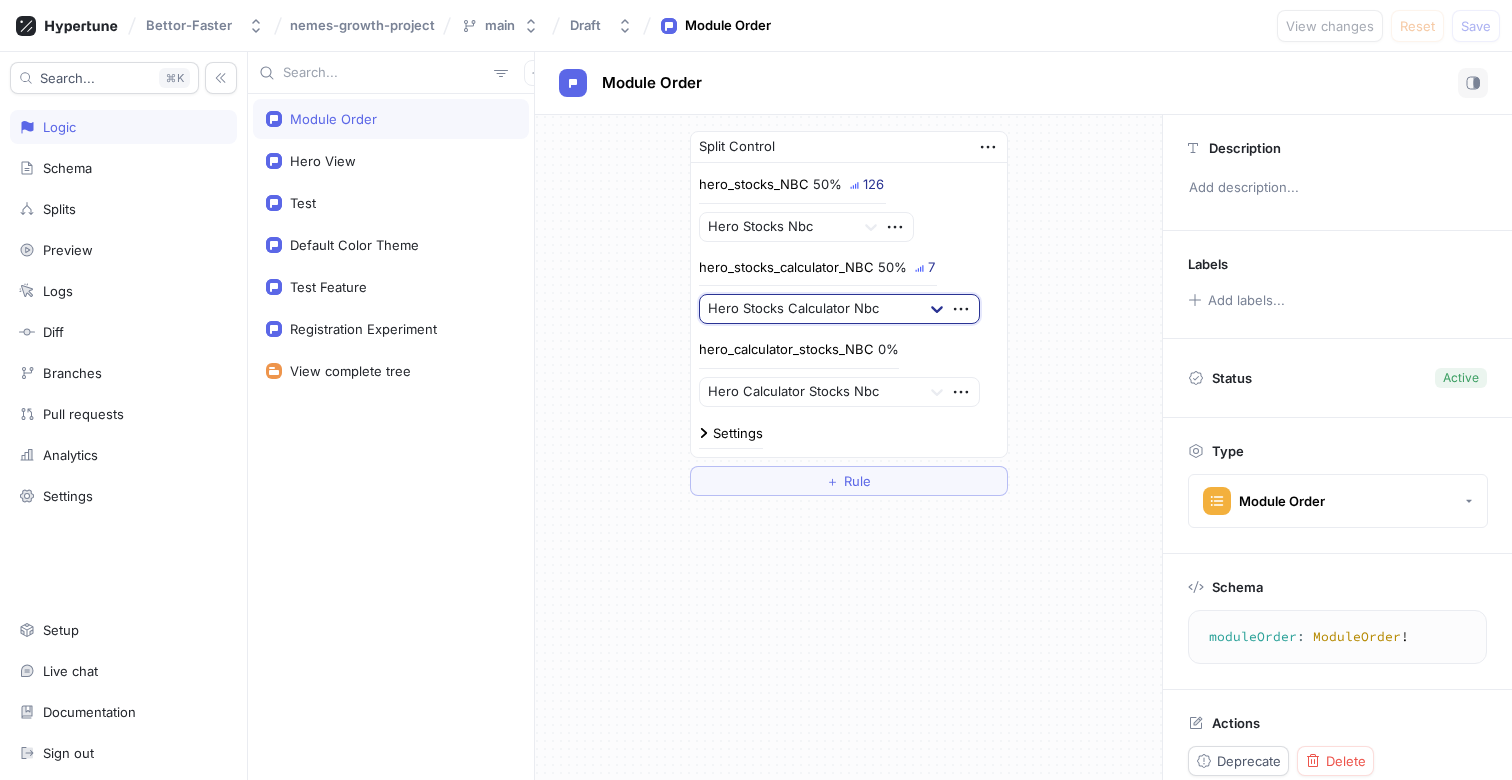 click at bounding box center (937, 309) 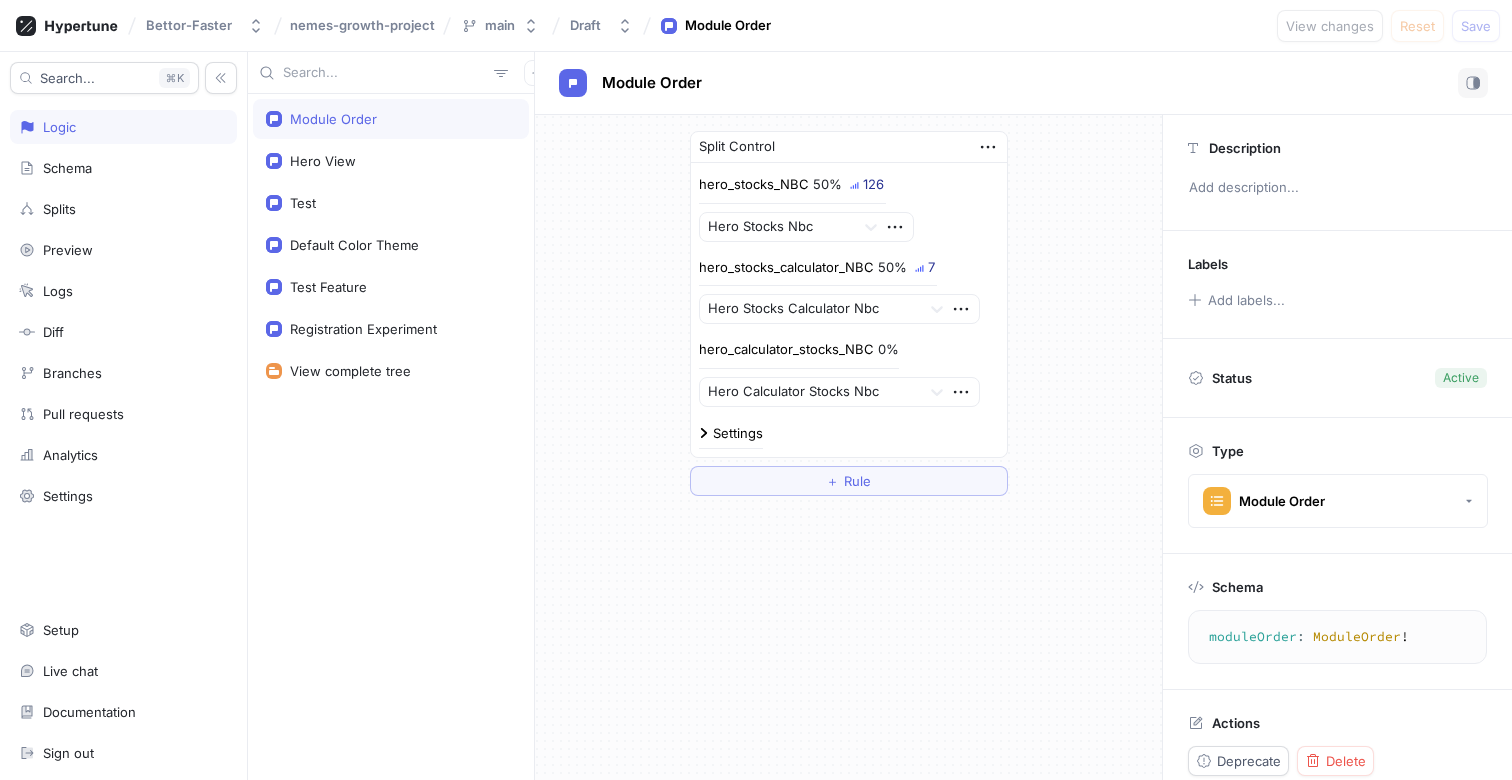 click on "hero_stocks_calculator_NBC 50% 7 Hero Stocks Calculator Nbc" at bounding box center [849, 291] 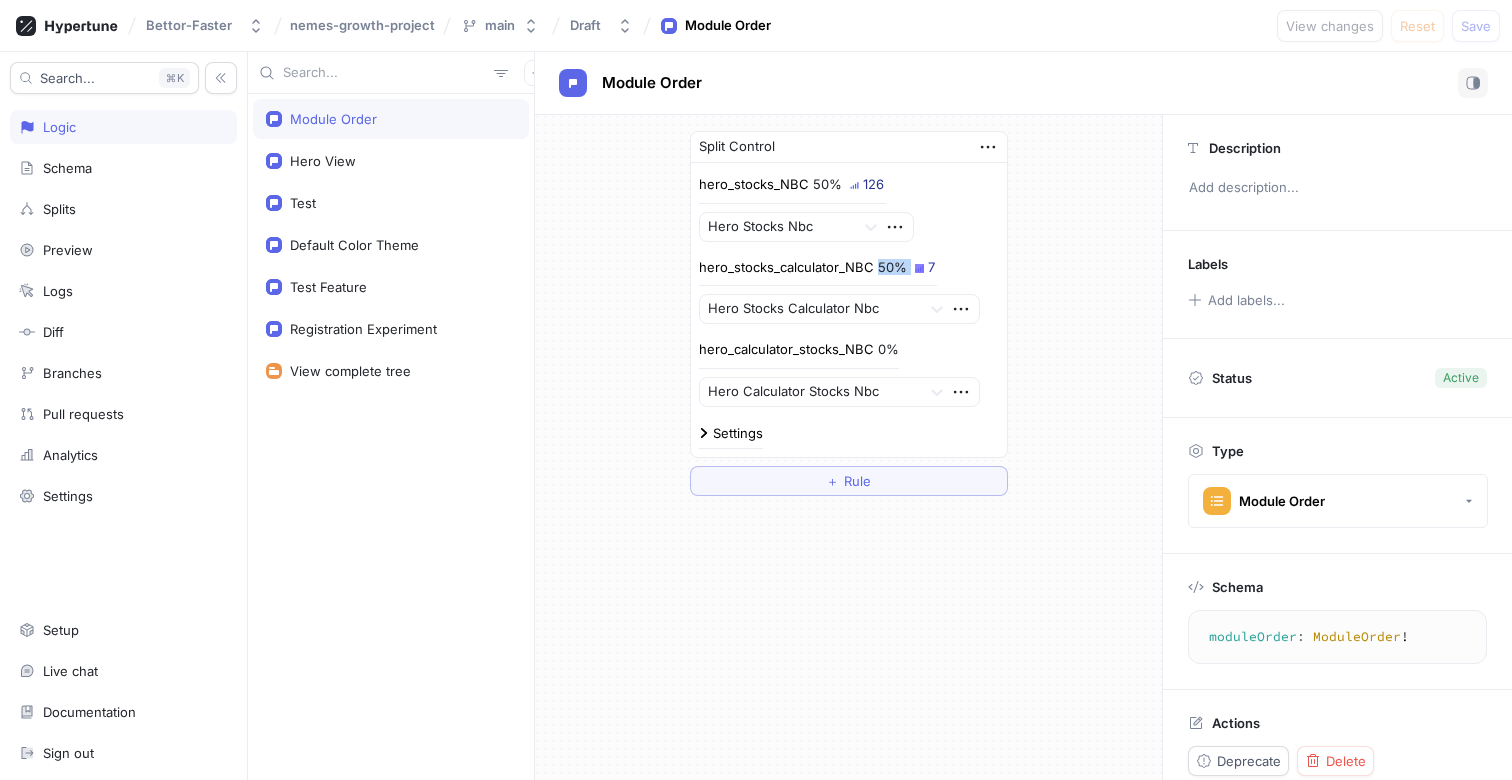drag, startPoint x: 955, startPoint y: 258, endPoint x: 901, endPoint y: 258, distance: 54 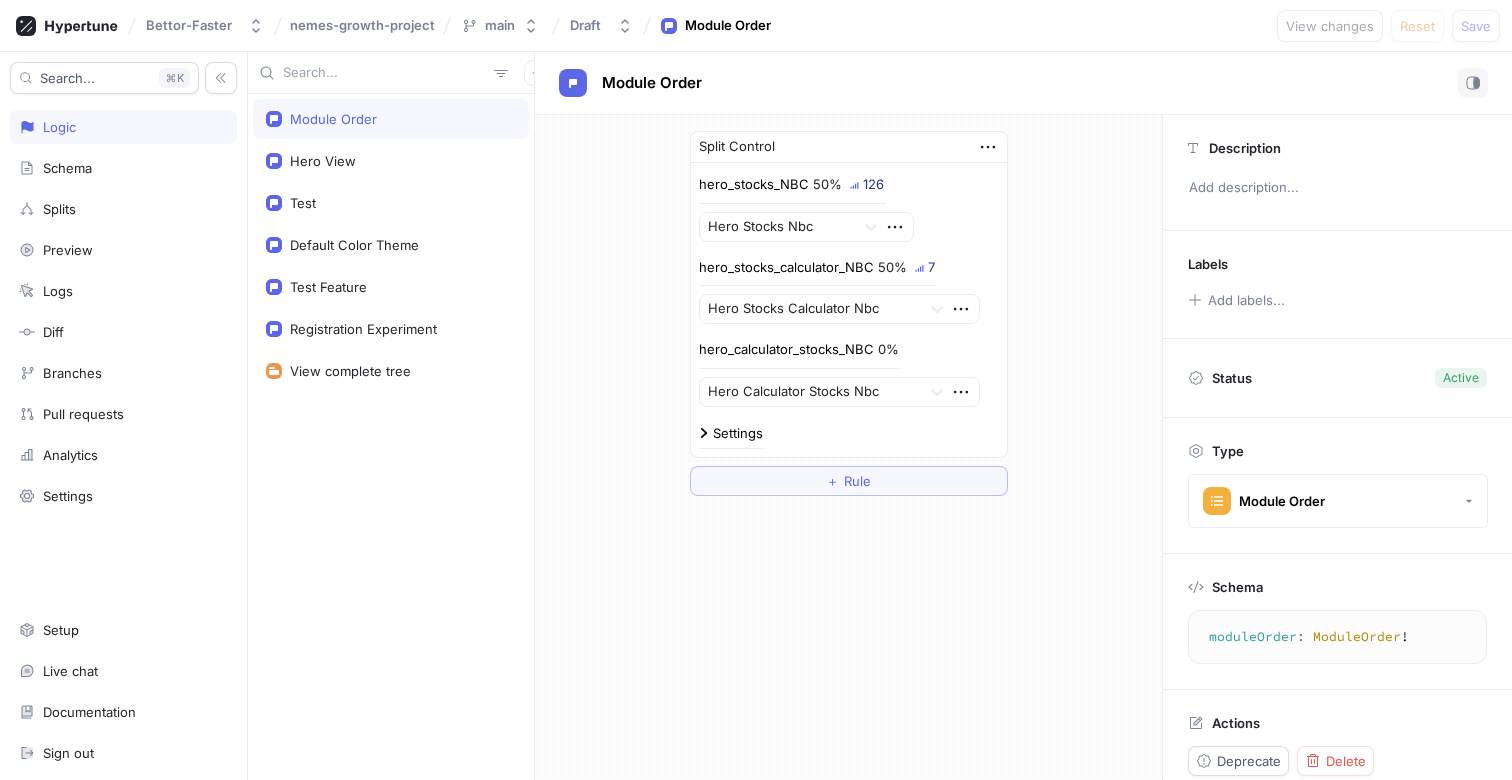 click on "hero_stocks_calculator_NBC 50% 7 Hero Stocks Calculator Nbc" at bounding box center [849, 291] 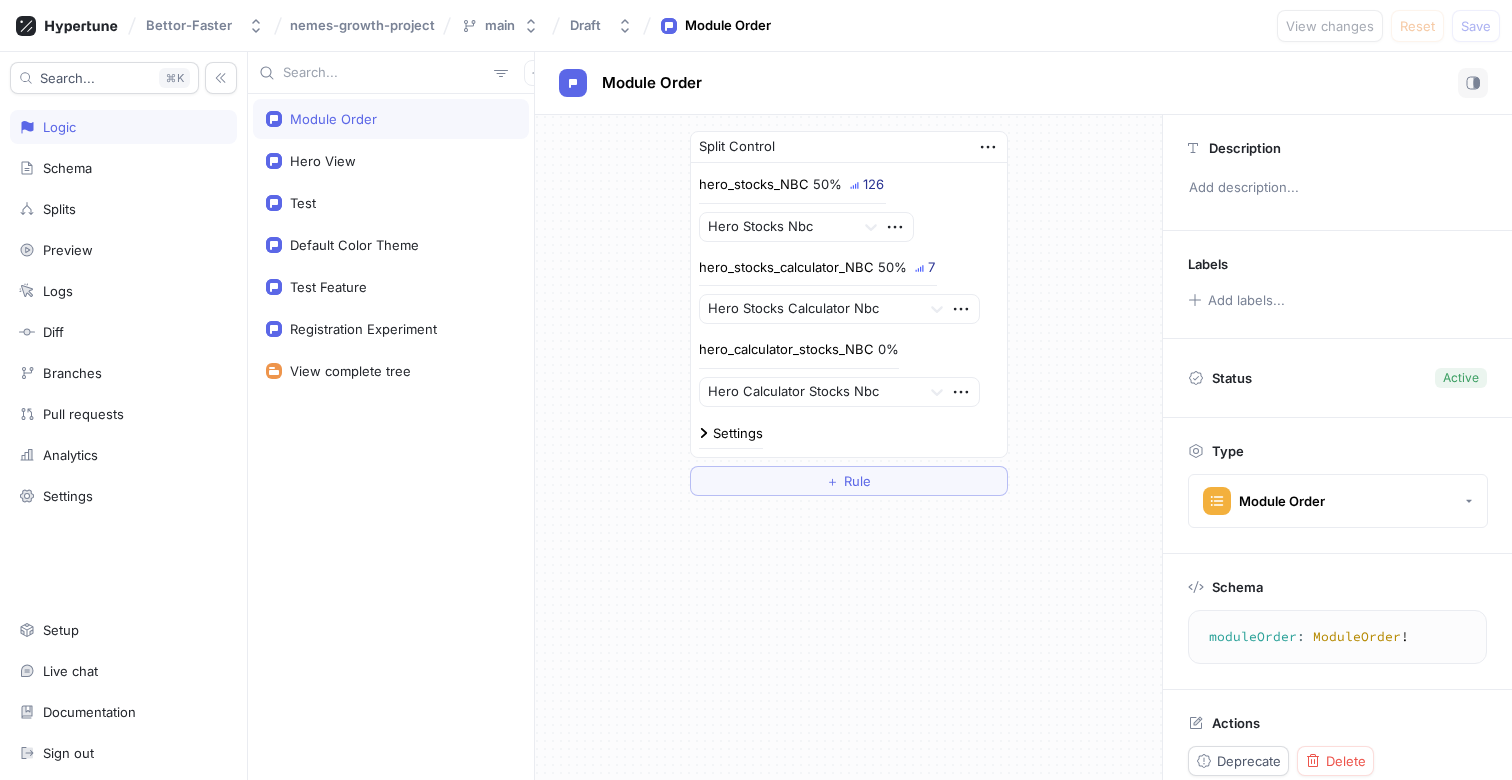click on "Module Order" at bounding box center (1023, 83) 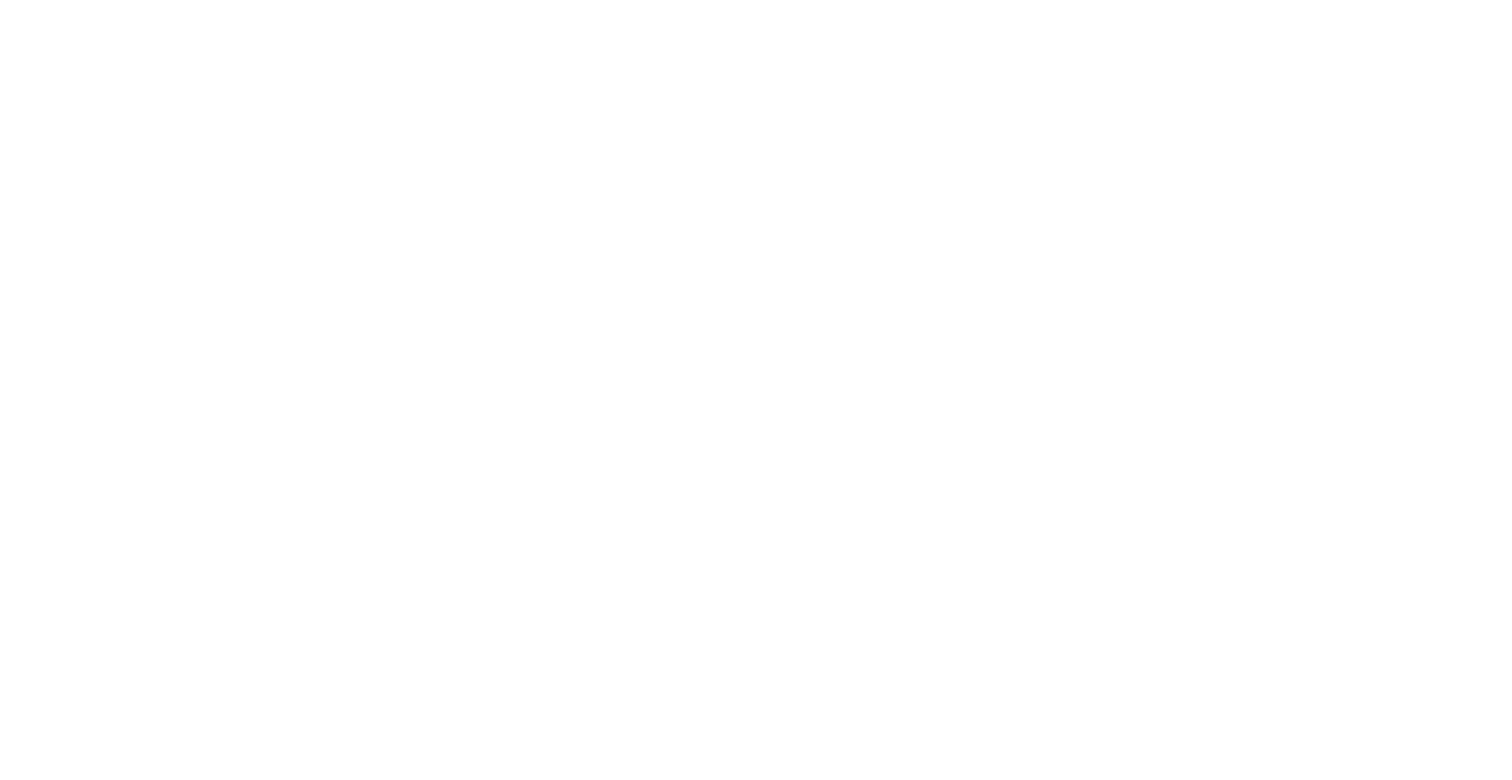 scroll, scrollTop: 0, scrollLeft: 0, axis: both 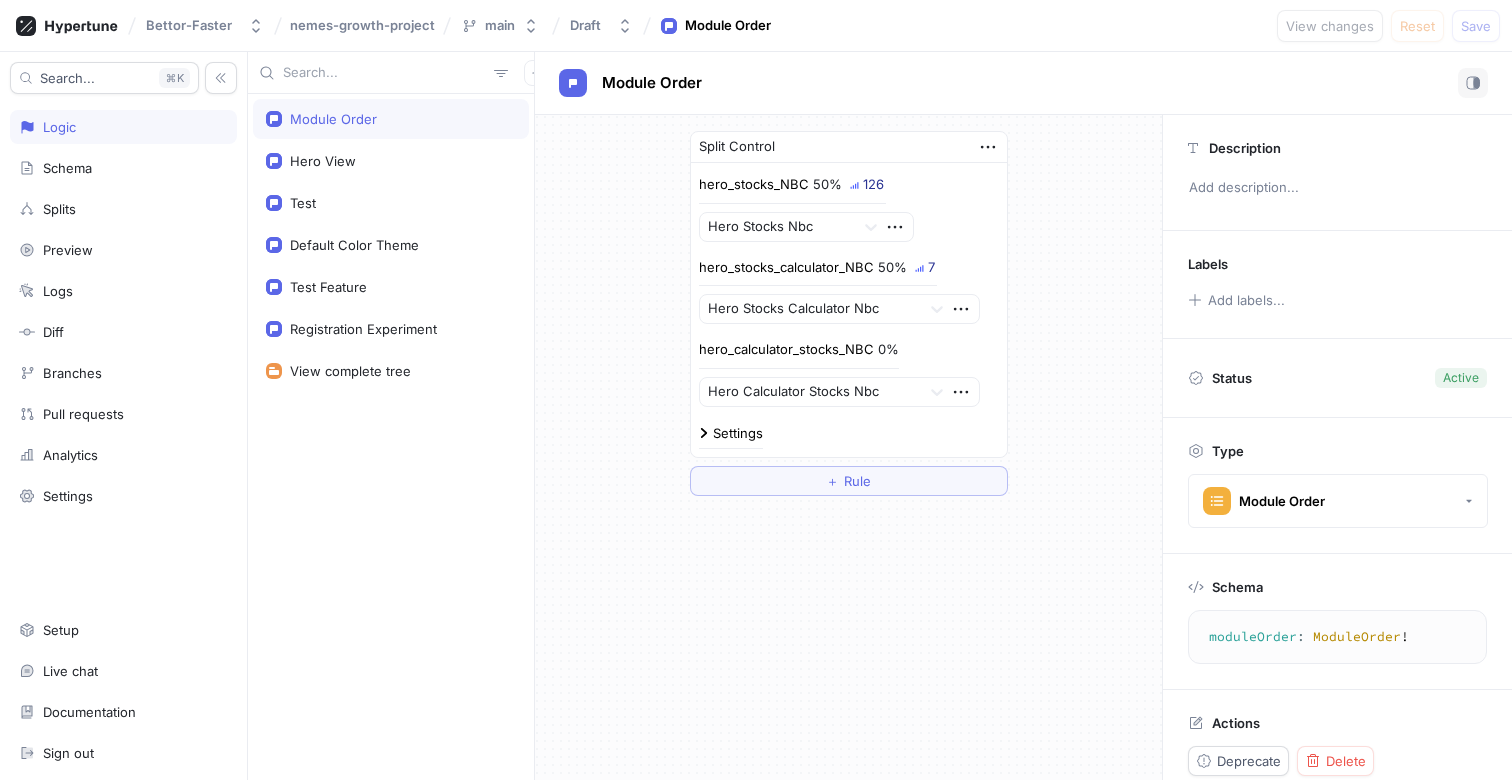 click at bounding box center [919, 268] 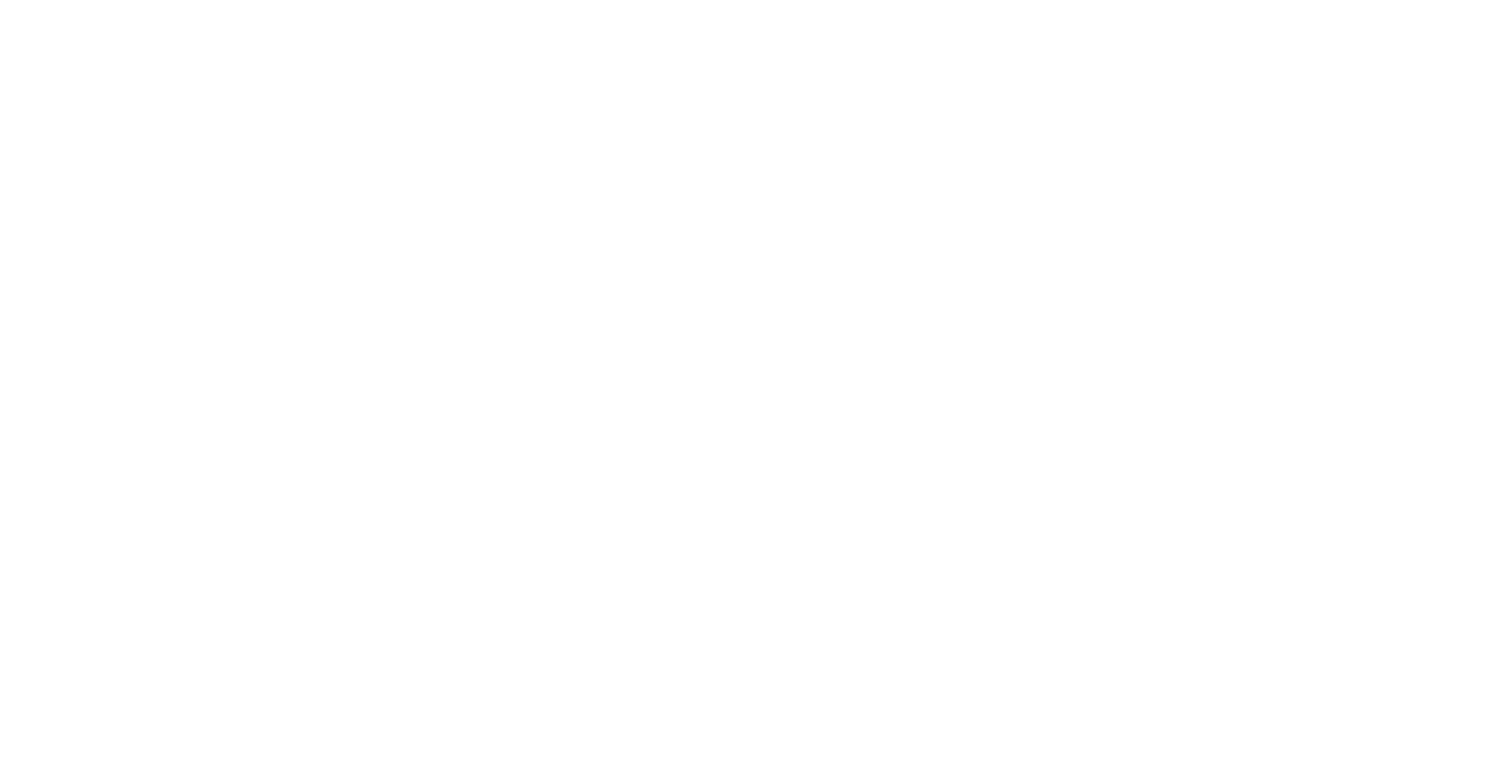 scroll, scrollTop: 0, scrollLeft: 0, axis: both 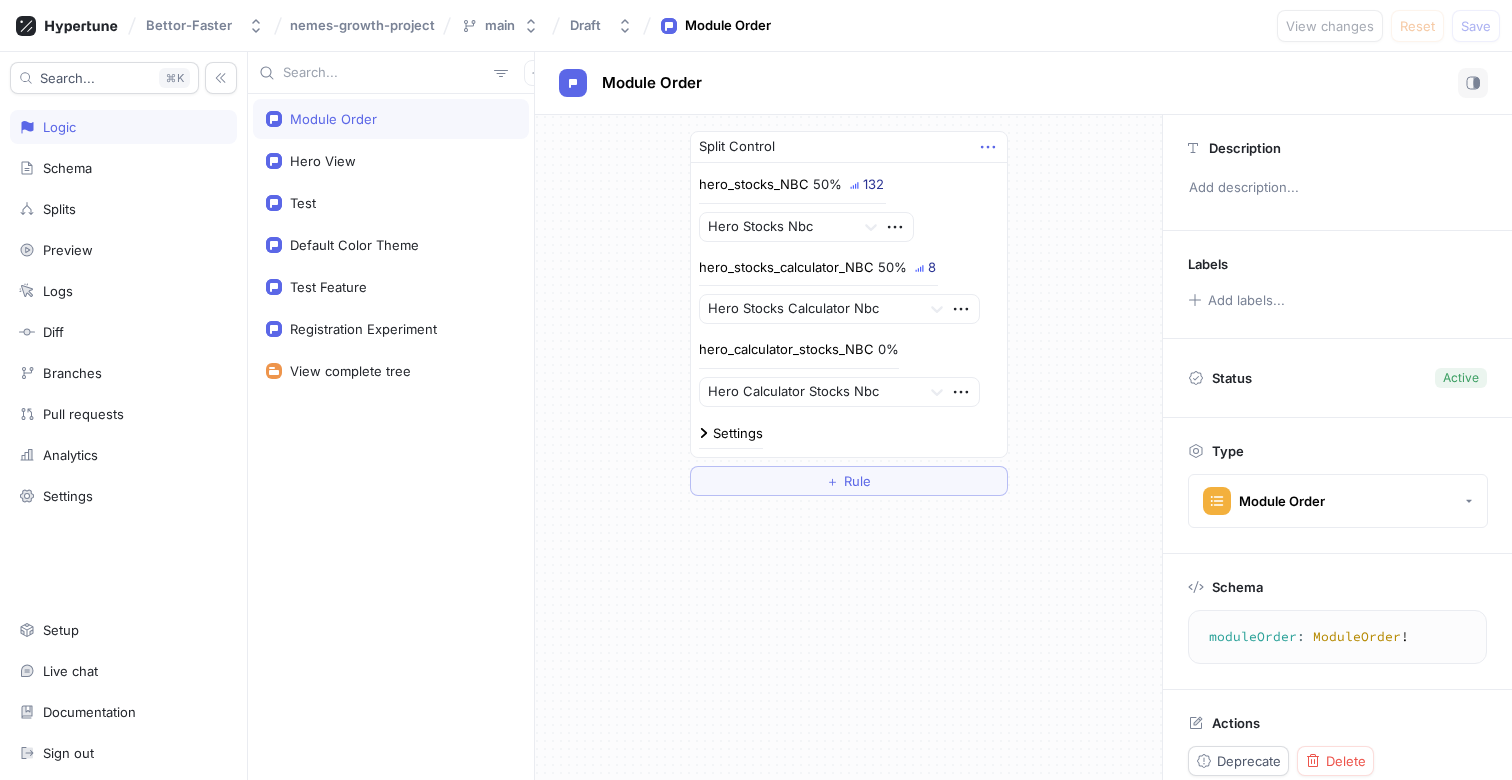 click 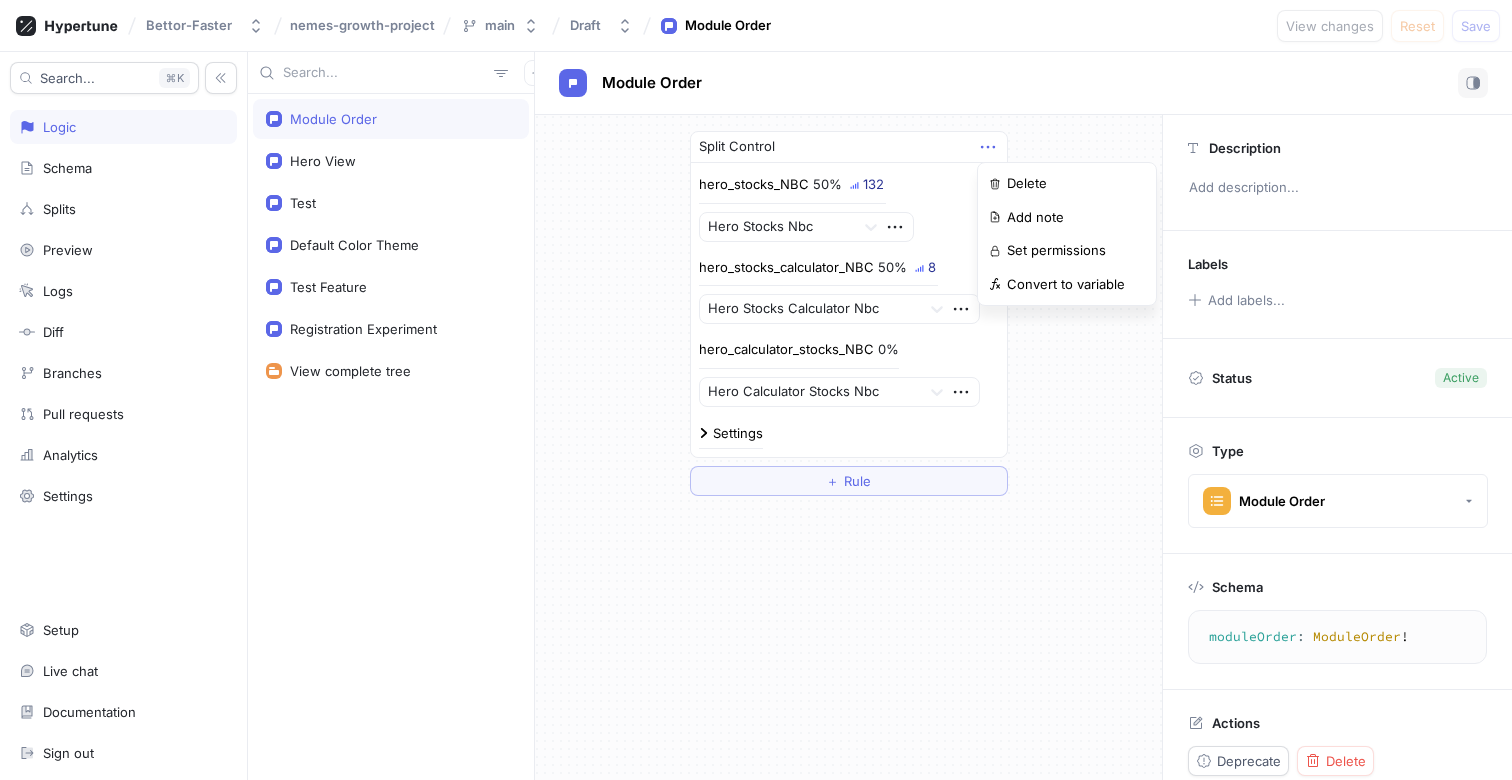 click on "Split Control" at bounding box center (849, 147) 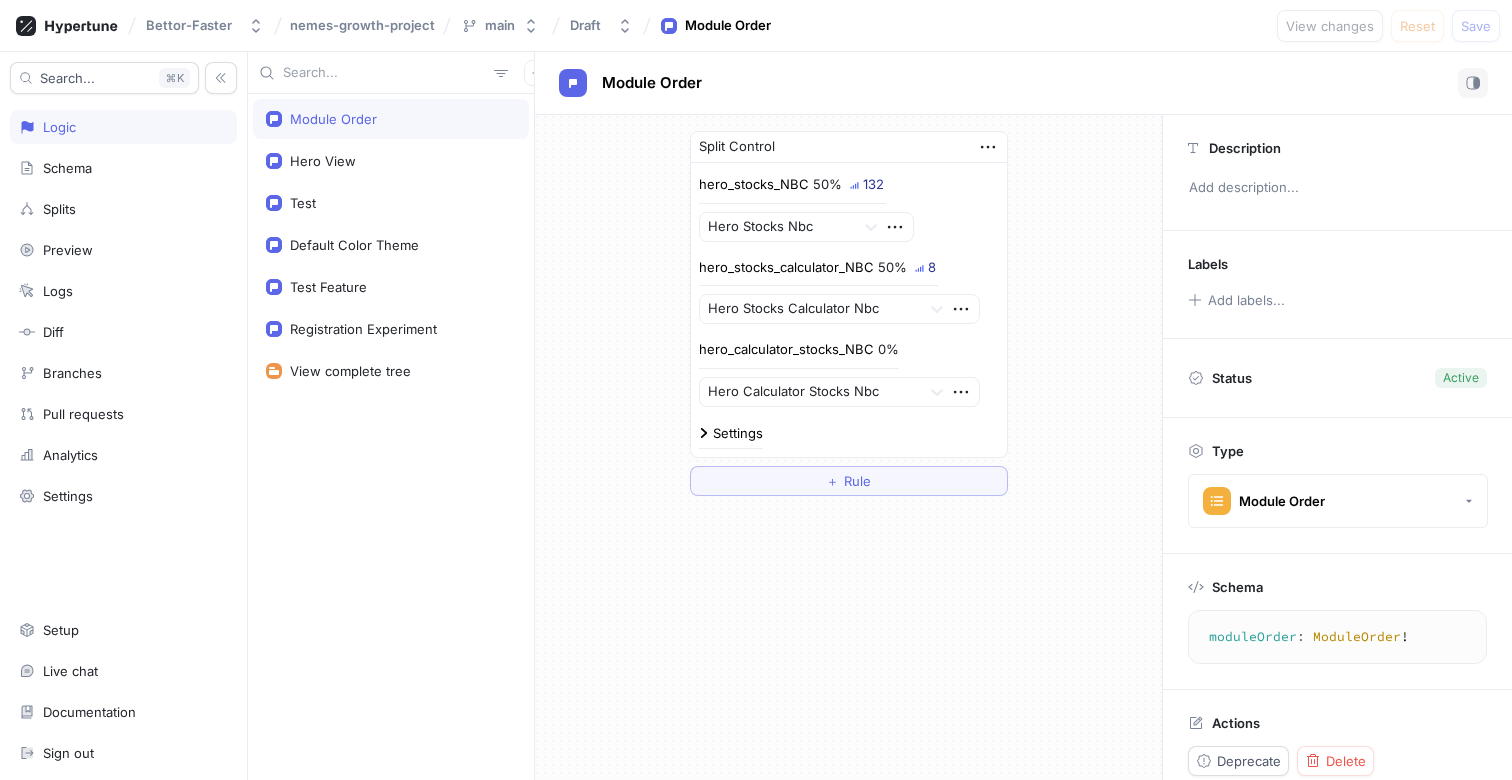 click on "Split Control hero_stocks_NBC 50% 132 Hero Stocks Nbc hero_stocks_calculator_NBC 50% 8 Hero Stocks Calculator Nbc hero_calculator_stocks_NBC 0% Hero Calculator Stocks Nbc Settings ＋ Rule" at bounding box center [848, 313] 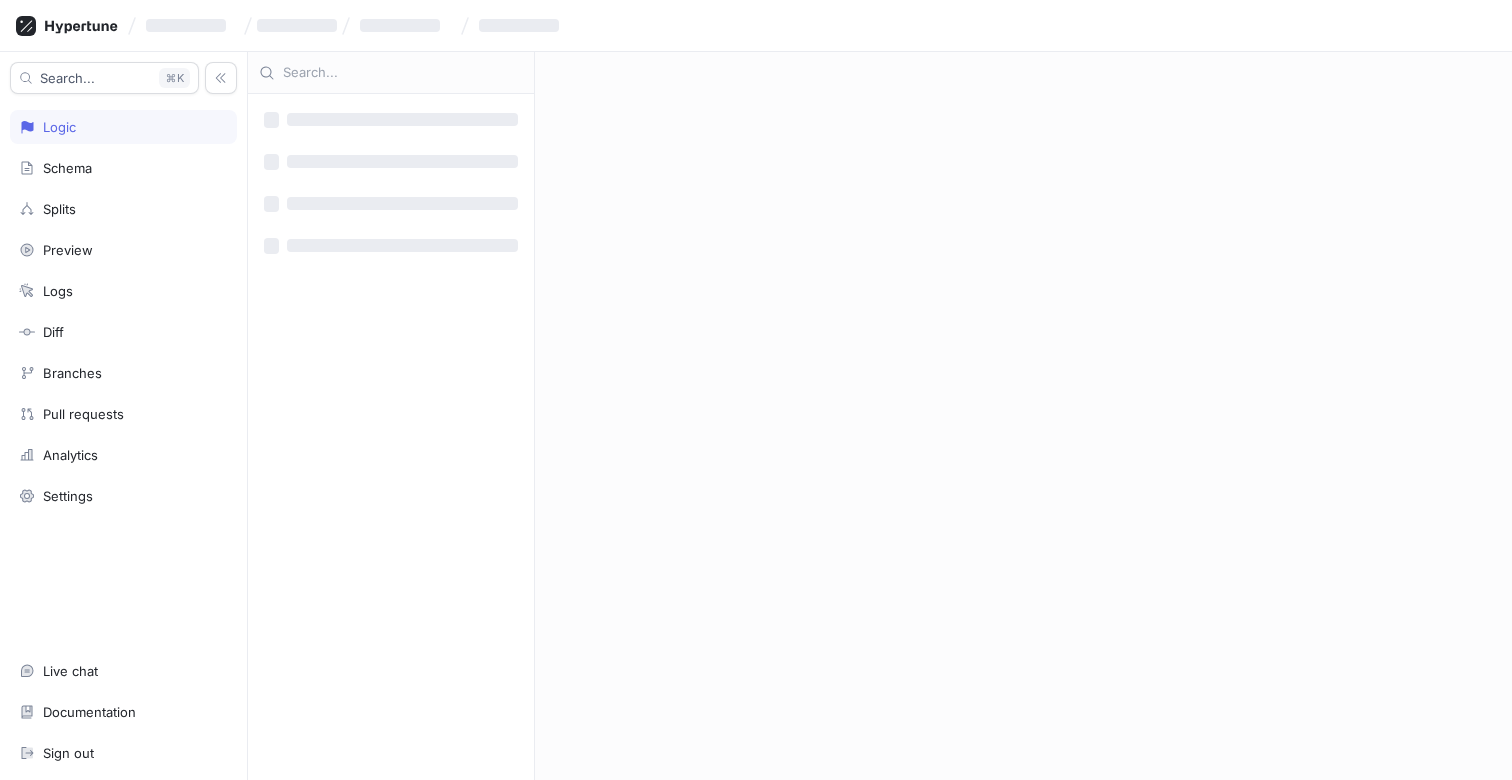 scroll, scrollTop: 0, scrollLeft: 0, axis: both 